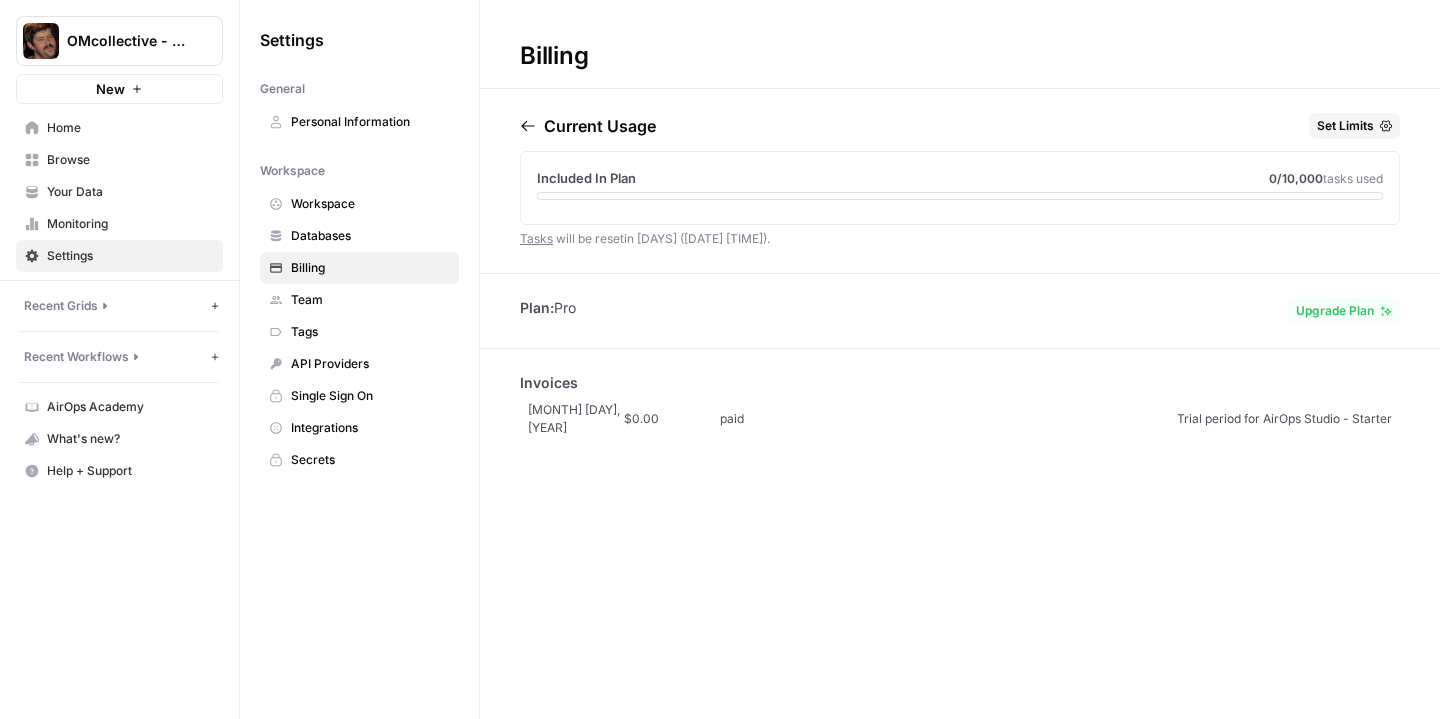 scroll, scrollTop: 0, scrollLeft: 0, axis: both 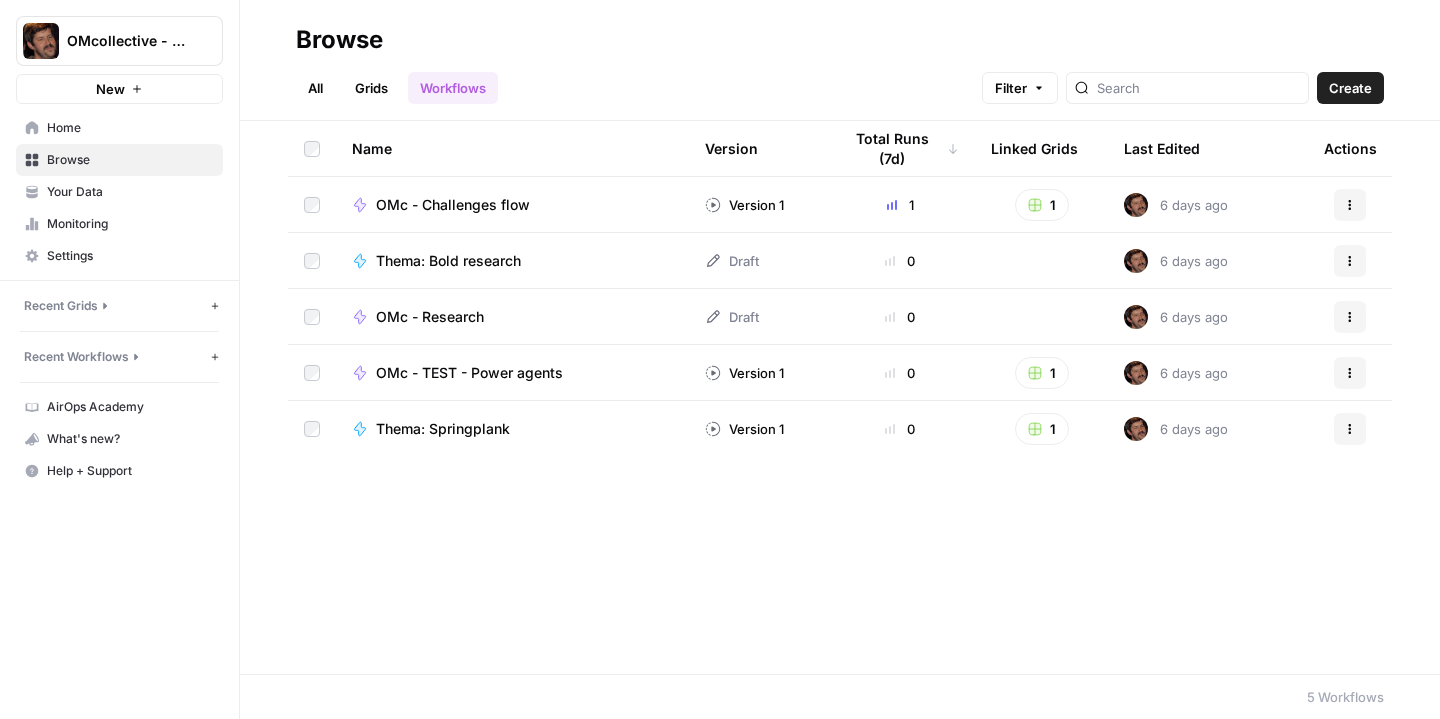 click on "Your Data" at bounding box center [130, 192] 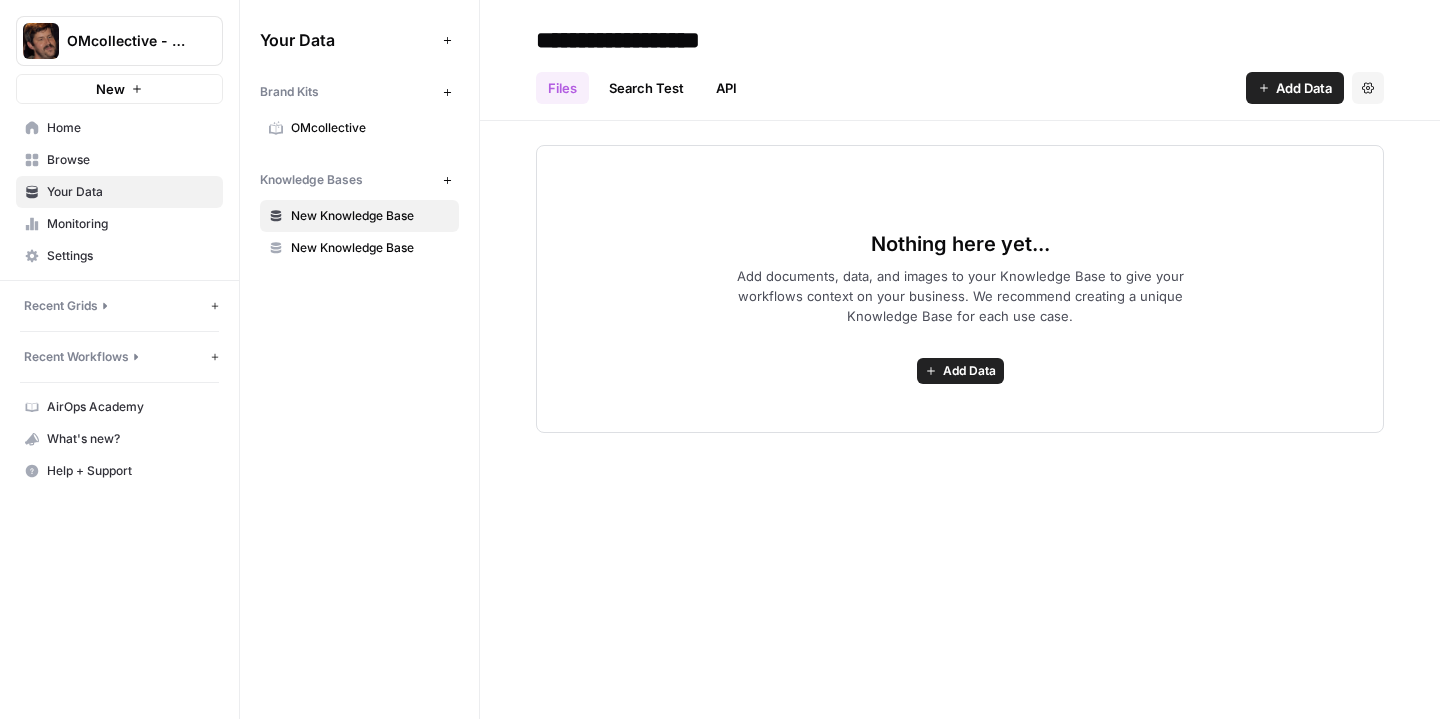 click on "New" at bounding box center (447, 92) 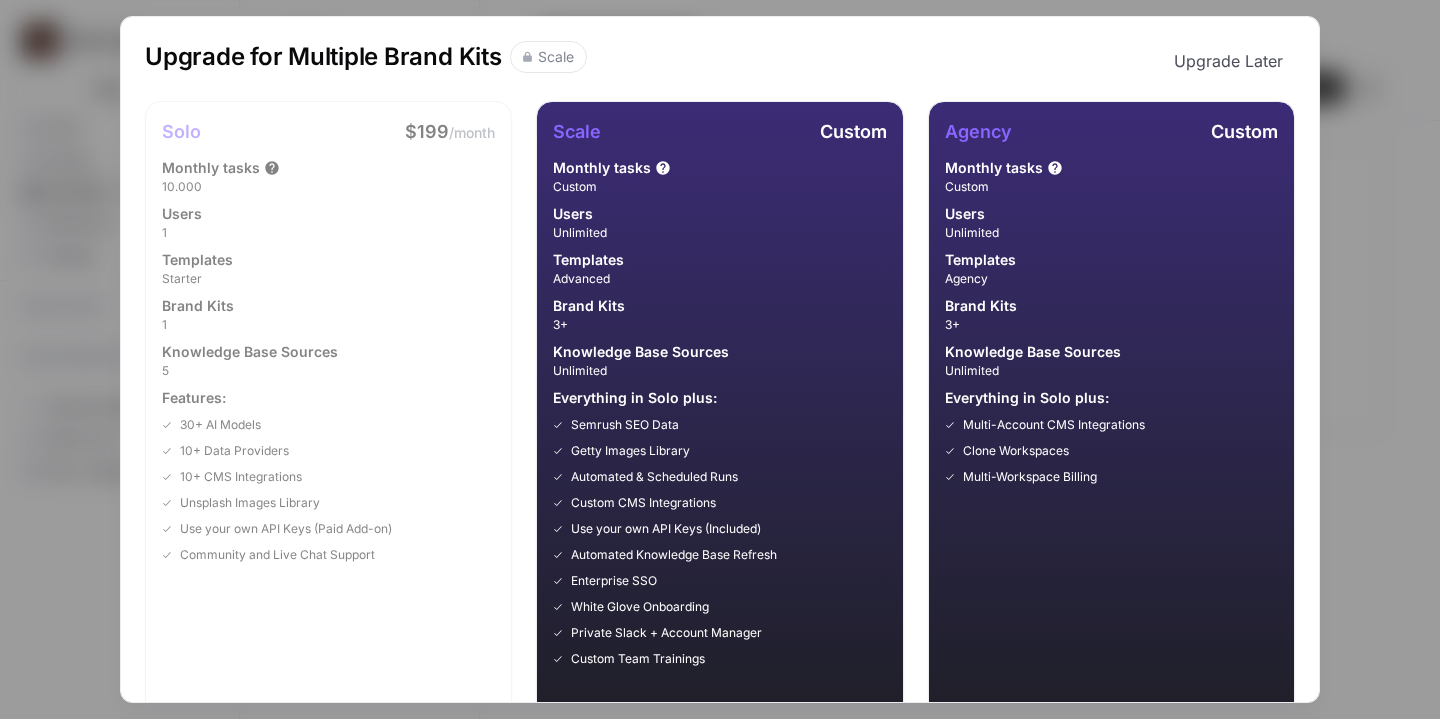 click on "Upgrade Later Solo $[PRICE] /month Monthly tasks [NUMBER] Users [NUMBER] Templates Starter Brand Kits [NUMBER] Knowledge Base Sources [NUMBER] Features: [NUMBER]+ AI Models [NUMBER]+ Data Providers [NUMBER]+ CMS Integrations Unsplash Images Library Use your own API Keys (Paid Add-on) Community and Live Chat Support Scale Custom Monthly tasks Custom Users Unlimited Templates Advanced Brand Kits [NUMBER]+ Knowledge Base Sources Unlimited Everything in Solo plus: Semrush SEO Data Getty Images Library Automated & Scheduled Runs Custom CMS Integrations Use your own API Keys (Included) Automated Knowledge Base Refresh Enterprise SSO White Glove Onboarding Private Slack + Account Manager Custom Team Trainings Chat With Us Agency Custom Monthly tasks Custom Users Unlimited Templates Agency Brand Kits [NUMBER]+ Knowledge Base Sources Unlimited Everything in Solo plus: Multi-Account CMS Integrations Clone Workspaces Multi-Workspace Billing Chat With Us" at bounding box center [720, 359] 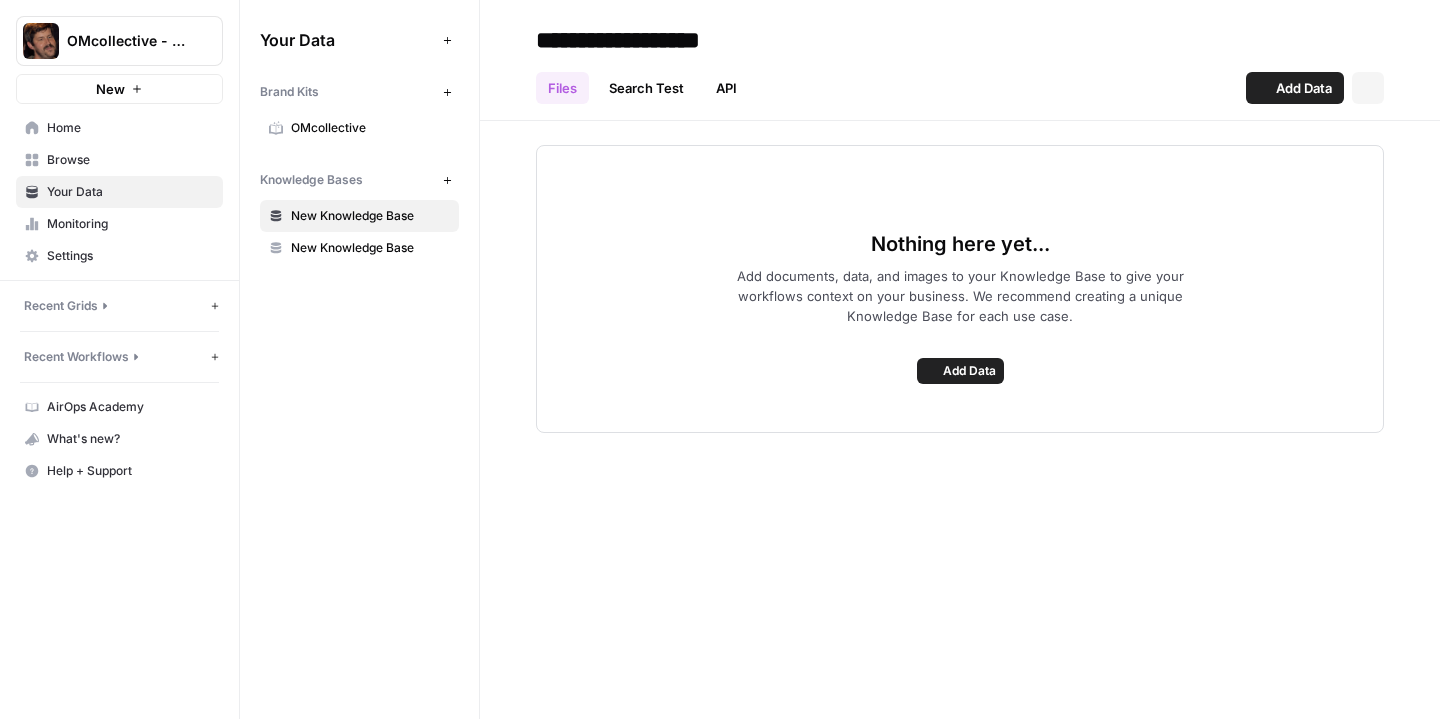 scroll, scrollTop: 0, scrollLeft: 0, axis: both 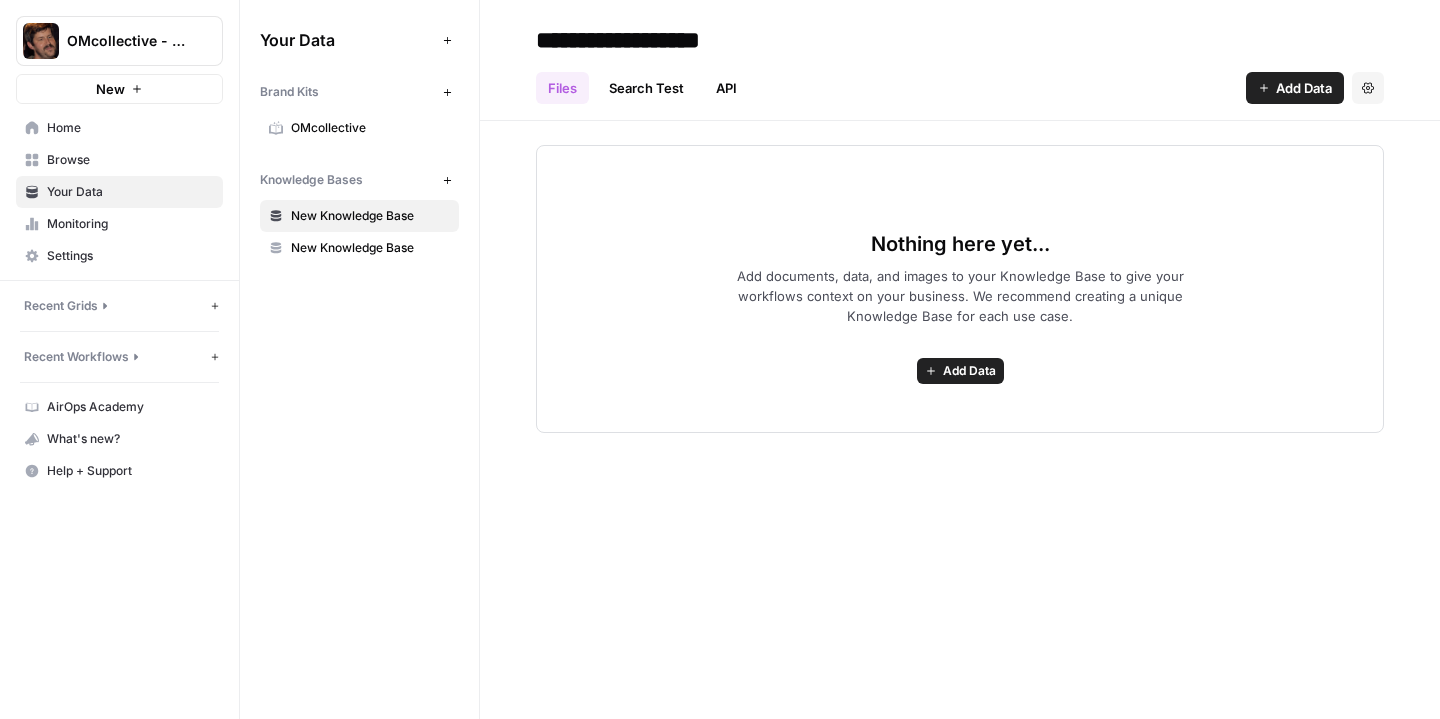click on "New" at bounding box center (447, 92) 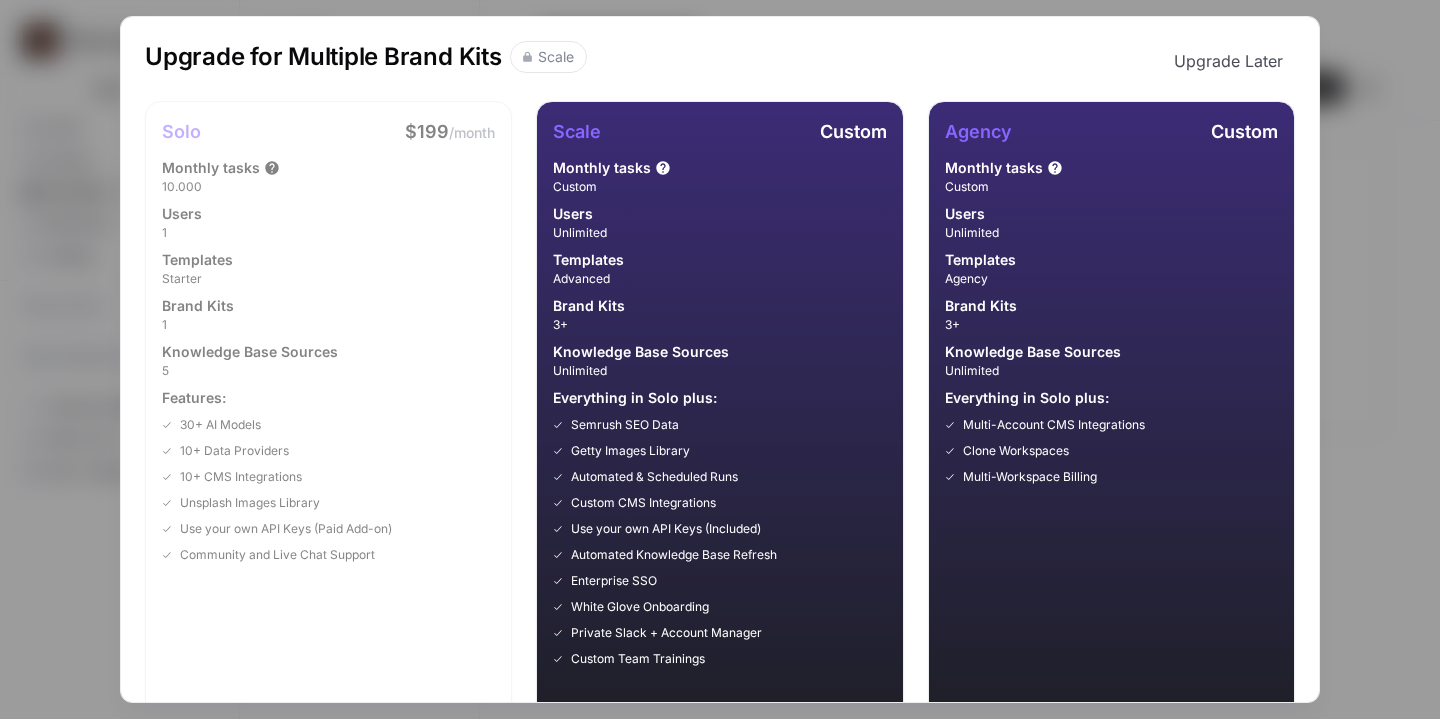 click on "Upgrade Later Solo $[PRICE] /month Monthly tasks [NUMBER] Users [NUMBER] Templates Starter Brand Kits [NUMBER] Knowledge Base Sources [NUMBER] Features: [NUMBER]+ AI Models [NUMBER]+ Data Providers [NUMBER]+ CMS Integrations Unsplash Images Library Use your own API Keys (Paid Add-on) Community and Live Chat Support Scale Custom Monthly tasks Custom Users Unlimited Templates Advanced Brand Kits [NUMBER]+ Knowledge Base Sources Unlimited Everything in Solo plus: Semrush SEO Data Getty Images Library Automated & Scheduled Runs Custom CMS Integrations Use your own API Keys (Included) Automated Knowledge Base Refresh Enterprise SSO White Glove Onboarding Private Slack + Account Manager Custom Team Trainings Chat With Us Agency Custom Monthly tasks Custom Users Unlimited Templates Agency Brand Kits [NUMBER]+ Knowledge Base Sources Unlimited Everything in Solo plus: Multi-Account CMS Integrations Clone Workspaces Multi-Workspace Billing Chat With Us" at bounding box center (720, 359) 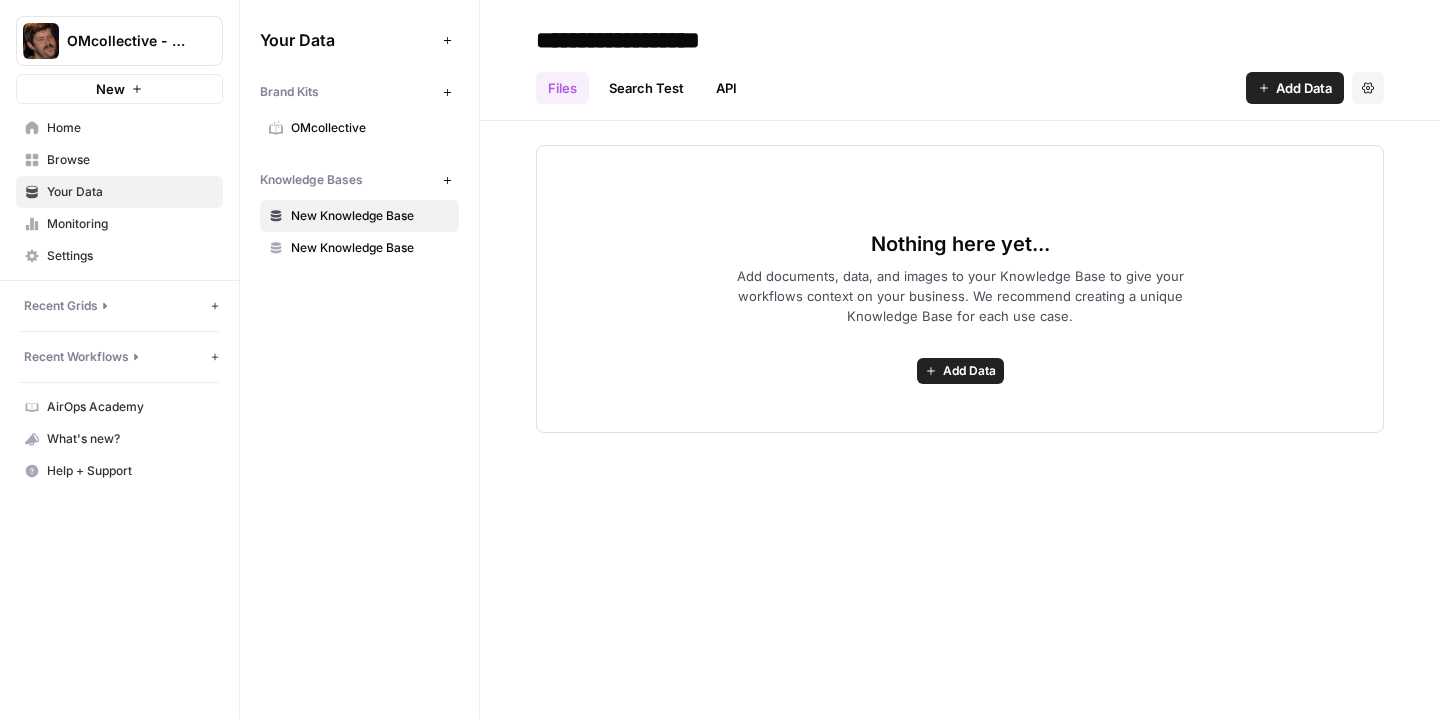 click on "Settings" at bounding box center [119, 256] 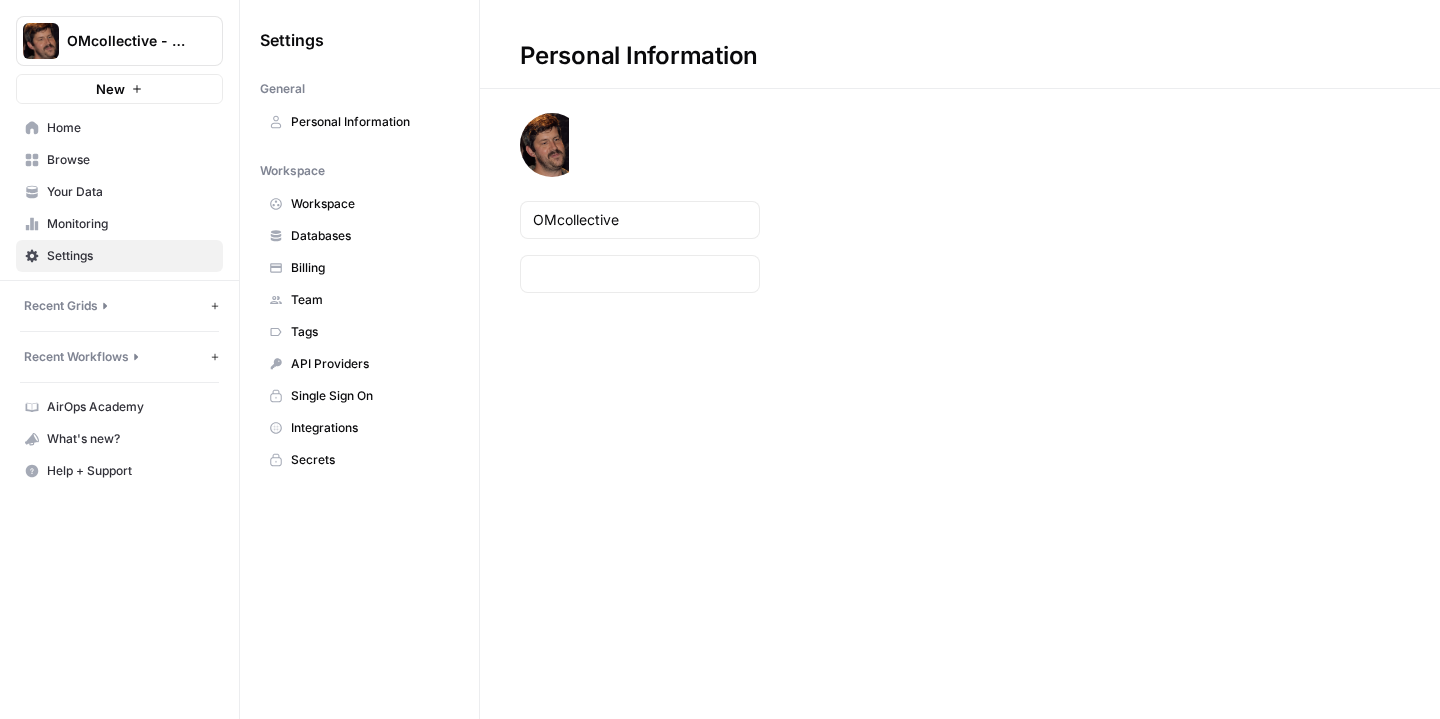 click on "Billing" at bounding box center [370, 268] 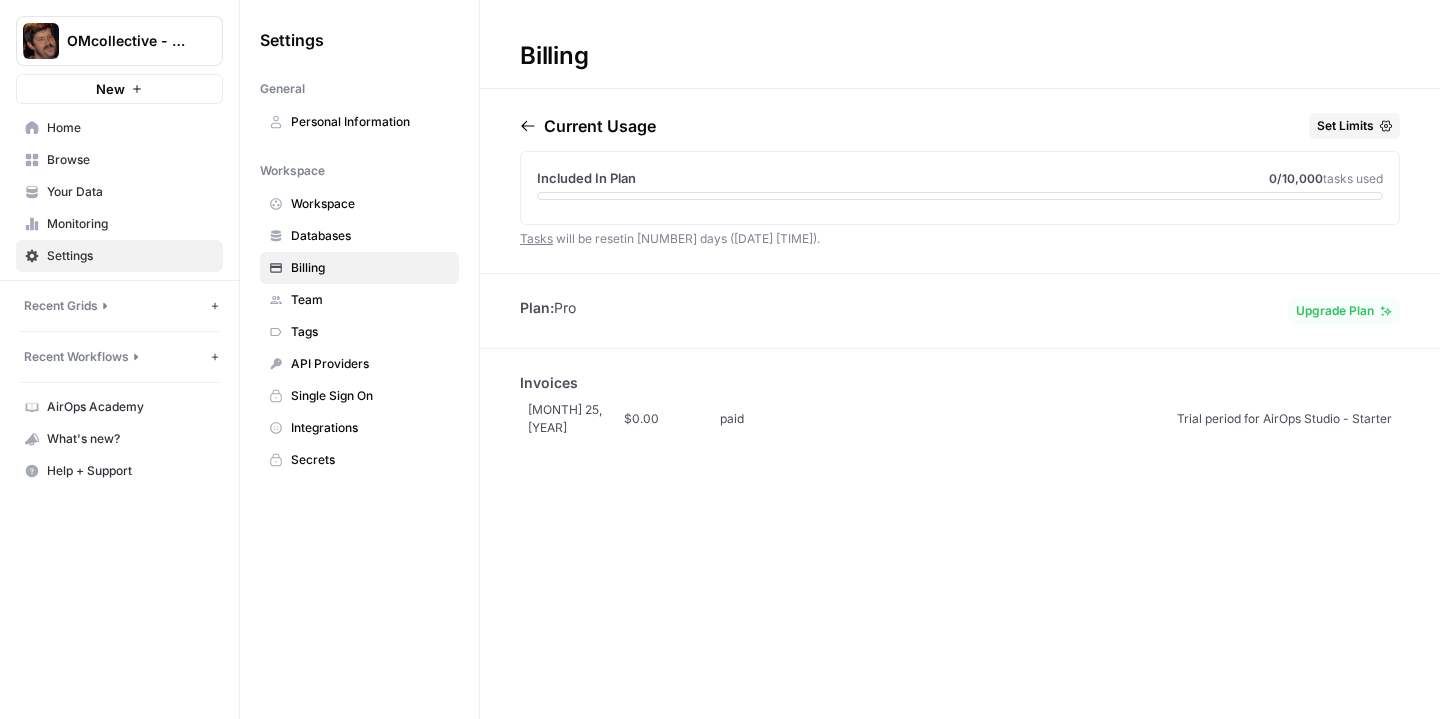 click on "Plan:" at bounding box center [537, 307] 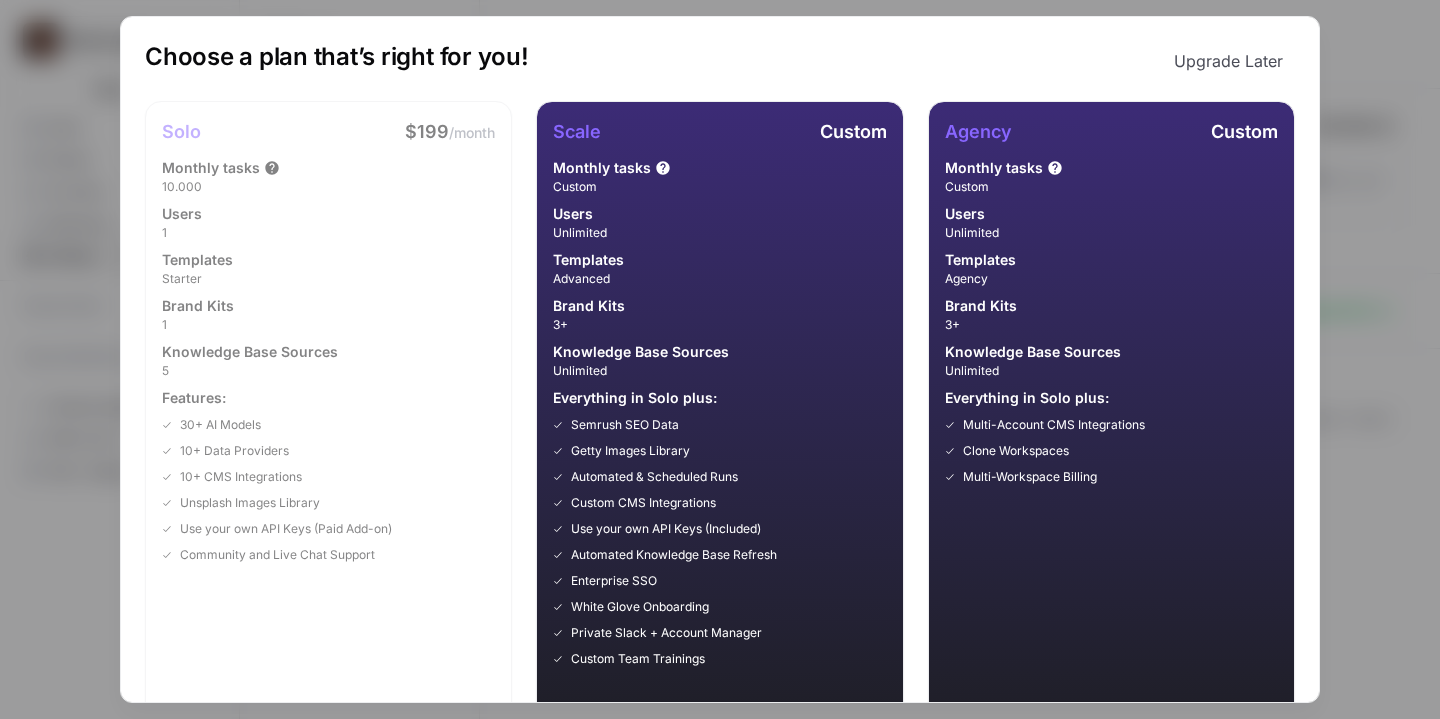 click on "Choose a plan that’s right for you! Upgrade Later Solo $[PRICE] /month Monthly tasks [NUMBER] Users [NUMBER] Templates Starter Brand Kits [NUMBER] Knowledge Base Sources [NUMBER] Features: [NUMBER]+ AI Models [NUMBER]+ Data Providers [NUMBER]+ CMS Integrations Unsplash Images Library Use your own API Keys (Paid Add-on) Community and Live Chat Support Scale Custom Monthly tasks Custom Users Unlimited Templates Advanced Brand Kits [NUMBER]+ Knowledge Base Sources Unlimited Everything in Solo plus: Semrush SEO Data Getty Images Library Automated & Scheduled Runs Custom CMS Integrations Use your own API Keys (Included) Automated Knowledge Base Refresh Enterprise SSO White Glove Onboarding Private Slack + Account Manager Custom Team Trainings Chat With Us Agency Custom Monthly tasks Custom Users Unlimited Templates Agency Brand Kits [NUMBER]+ Knowledge Base Sources Unlimited Everything in Solo plus: Multi-Account CMS Integrations Clone Workspaces Multi-Workspace Billing Chat With Us" at bounding box center [720, 359] 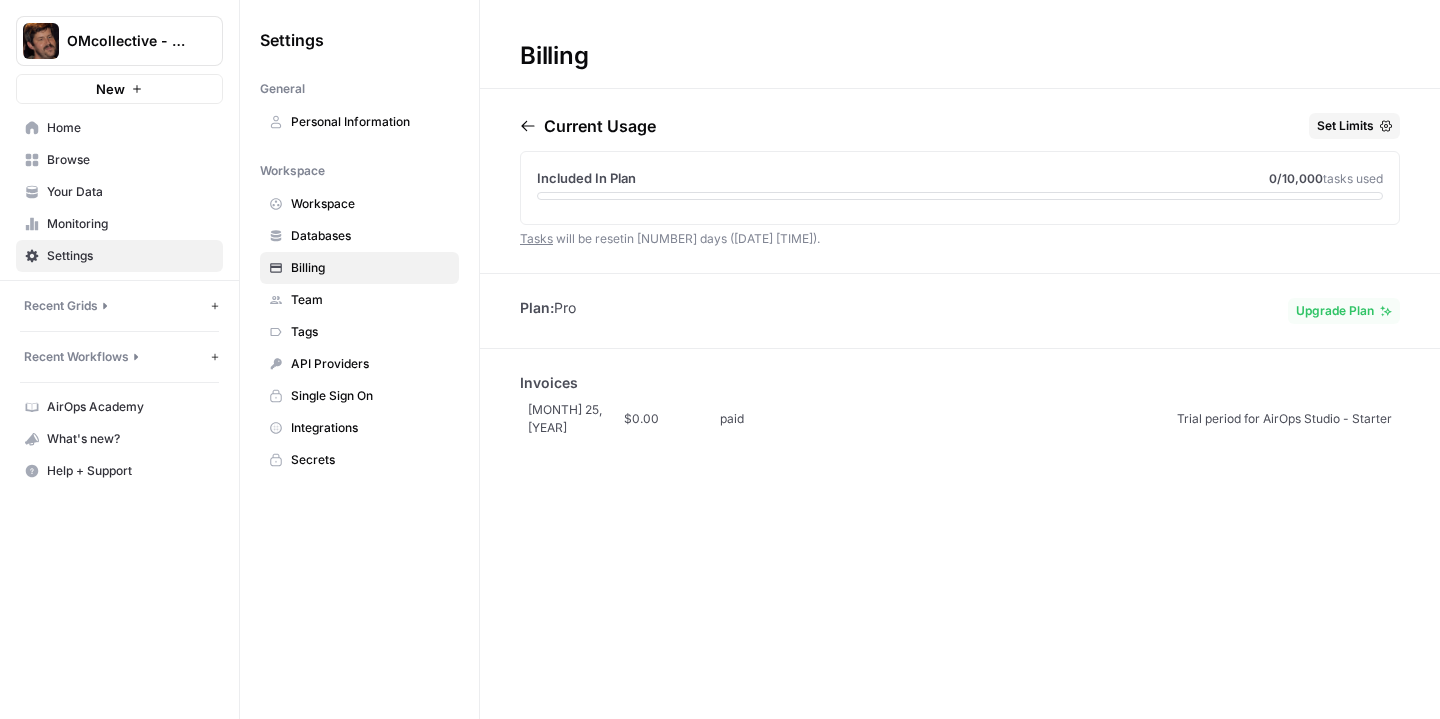 click on "Plan:  Pro Upgrade Plan" at bounding box center (960, 311) 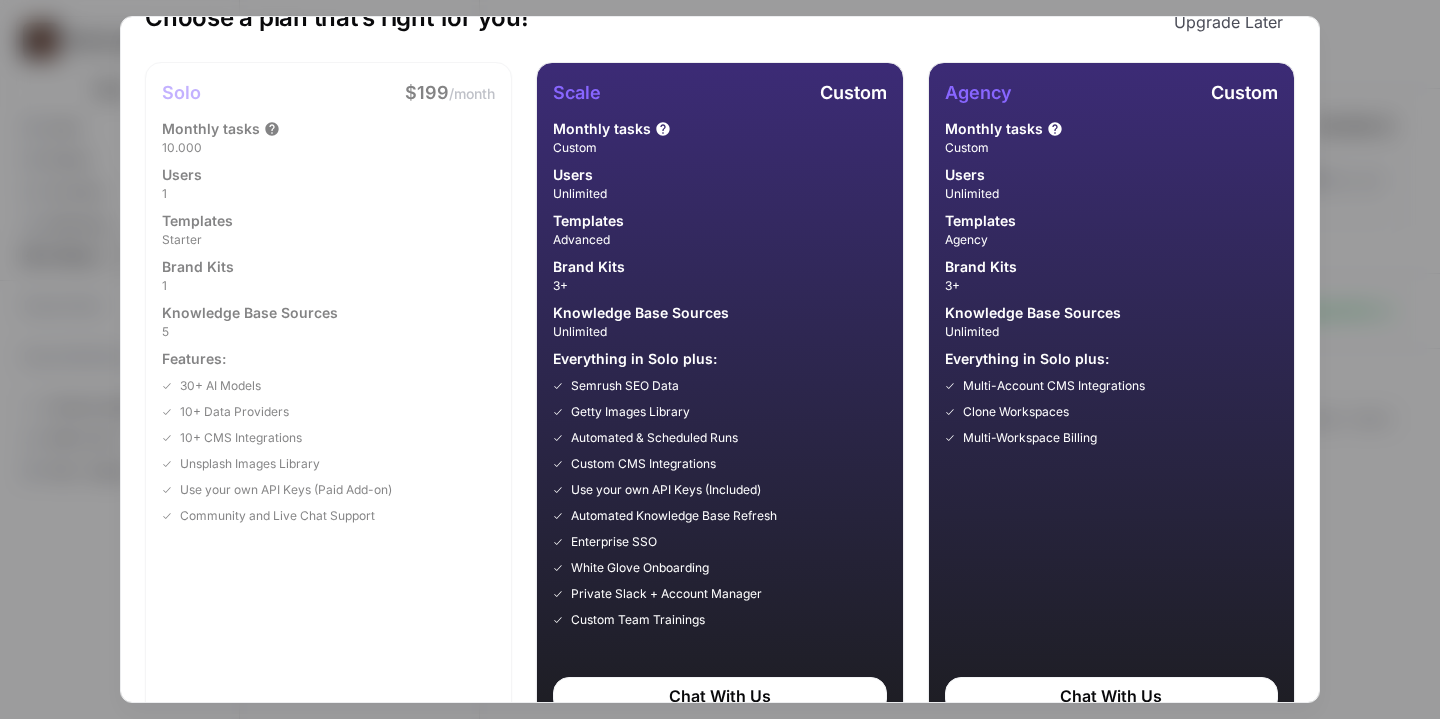 scroll, scrollTop: 17, scrollLeft: 0, axis: vertical 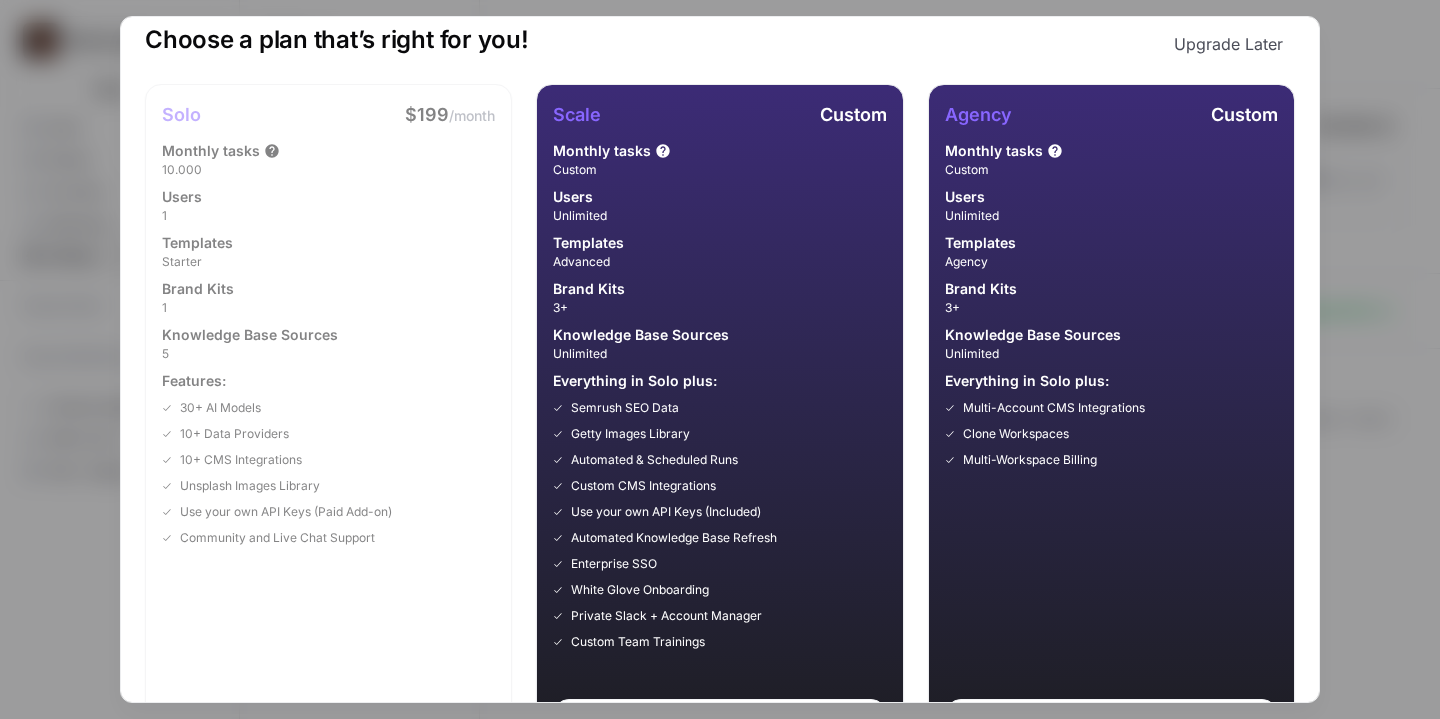 click on "Choose a plan that’s right for you! Upgrade Later Solo $[PRICE] /month Monthly tasks [NUMBER] Users [NUMBER] Templates Starter Brand Kits [NUMBER] Knowledge Base Sources [NUMBER] Features: [NUMBER]+ AI Models [NUMBER]+ Data Providers [NUMBER]+ CMS Integrations Unsplash Images Library Use your own API Keys (Paid Add-on) Community and Live Chat Support Scale Custom Monthly tasks Custom Users Unlimited Templates Advanced Brand Kits [NUMBER]+ Knowledge Base Sources Unlimited Everything in Solo plus: Semrush SEO Data Getty Images Library Automated & Scheduled Runs Custom CMS Integrations Use your own API Keys (Included) Automated Knowledge Base Refresh Enterprise SSO White Glove Onboarding Private Slack + Account Manager Custom Team Trainings Chat With Us Agency Custom Monthly tasks Custom Users Unlimited Templates Agency Brand Kits [NUMBER]+ Knowledge Base Sources Unlimited Everything in Solo plus: Multi-Account CMS Integrations Clone Workspaces Multi-Workspace Billing Chat With Us" at bounding box center [720, 359] 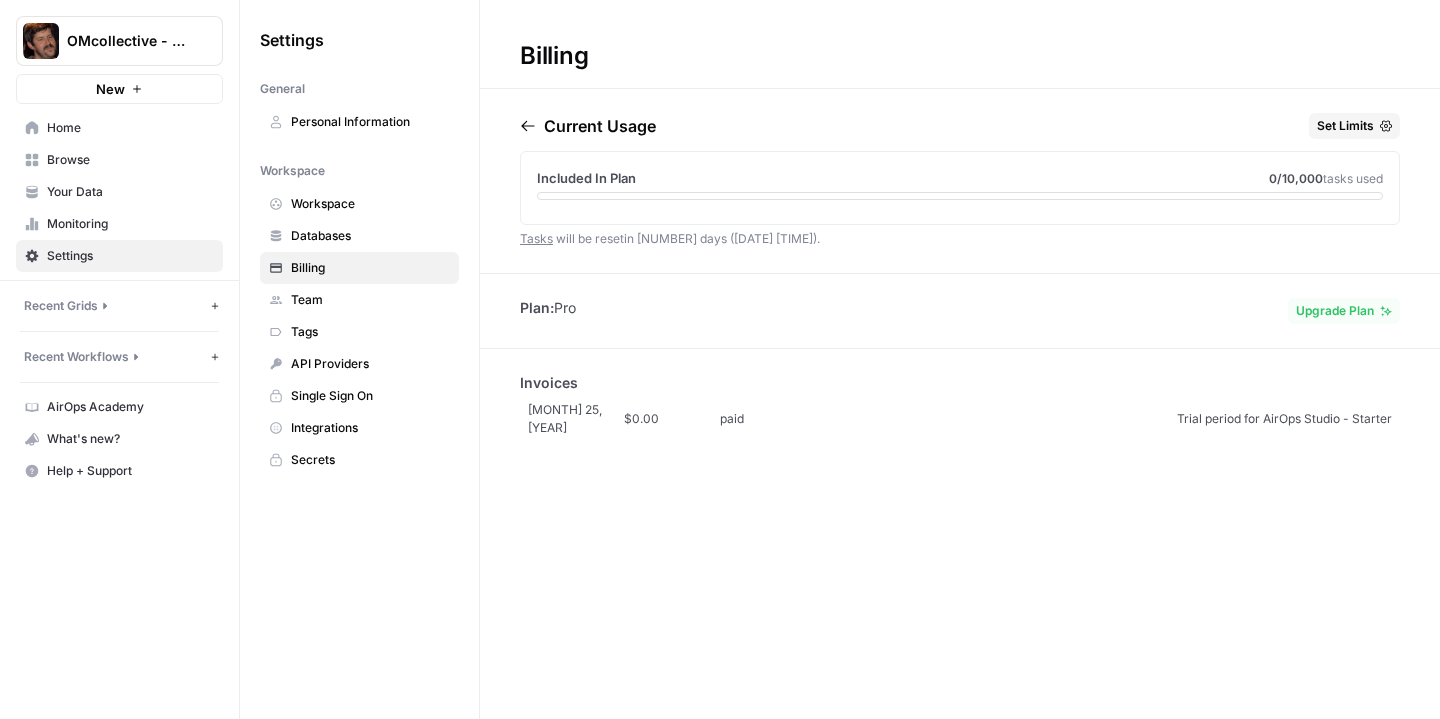 click on "Upgrade Plan" at bounding box center [1335, 311] 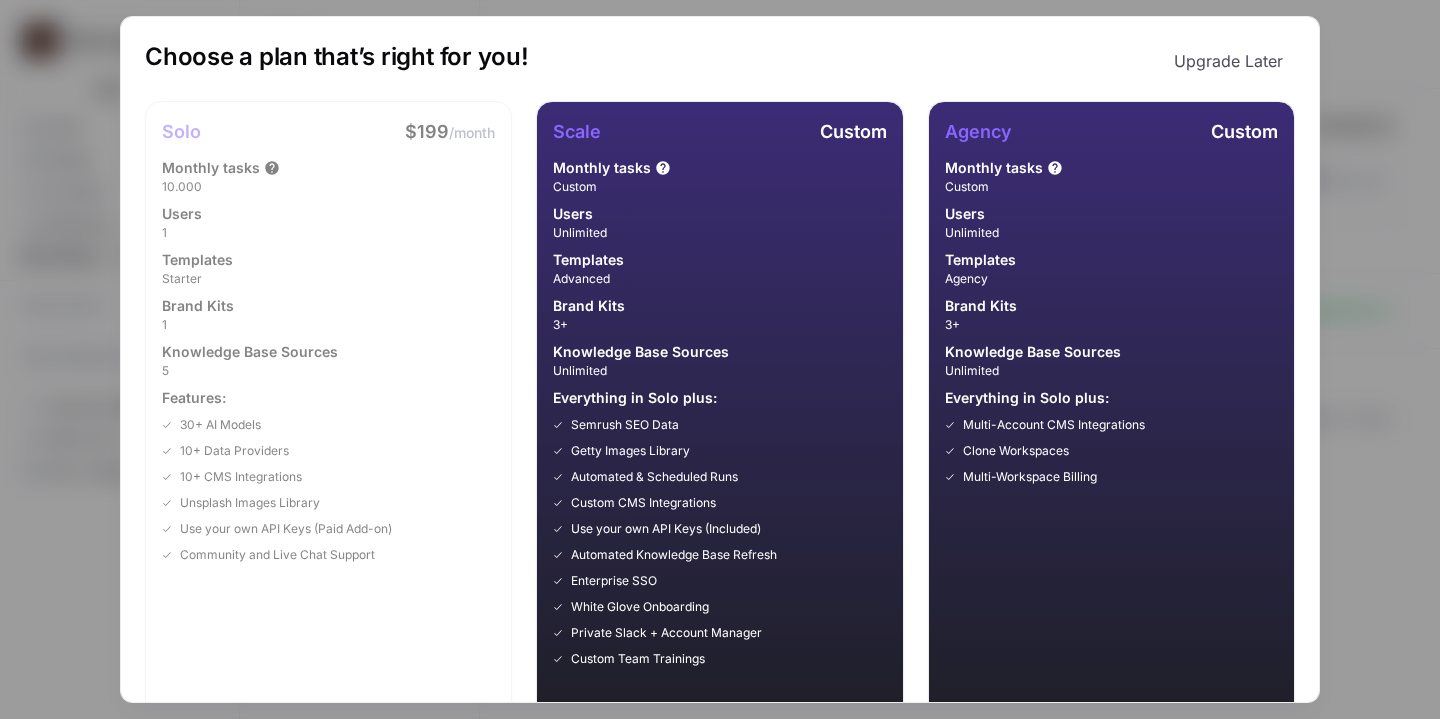 click on "Choose a plan that’s right for you! Upgrade Later Solo $[PRICE] /month Monthly tasks [NUMBER] Users [NUMBER] Templates Starter Brand Kits [NUMBER] Knowledge Base Sources [NUMBER] Features: [NUMBER]+ AI Models [NUMBER]+ Data Providers [NUMBER]+ CMS Integrations Unsplash Images Library Use your own API Keys (Paid Add-on) Community and Live Chat Support Scale Custom Monthly tasks Custom Users Unlimited Templates Advanced Brand Kits [NUMBER]+ Knowledge Base Sources Unlimited Everything in Solo plus: Semrush SEO Data Getty Images Library Automated & Scheduled Runs Custom CMS Integrations Use your own API Keys (Included) Automated Knowledge Base Refresh Enterprise SSO White Glove Onboarding Private Slack + Account Manager Custom Team Trainings Chat With Us Agency Custom Monthly tasks Custom Users Unlimited Templates Agency Brand Kits [NUMBER]+ Knowledge Base Sources Unlimited Everything in Solo plus: Multi-Account CMS Integrations Clone Workspaces Multi-Workspace Billing Chat With Us" at bounding box center [720, 359] 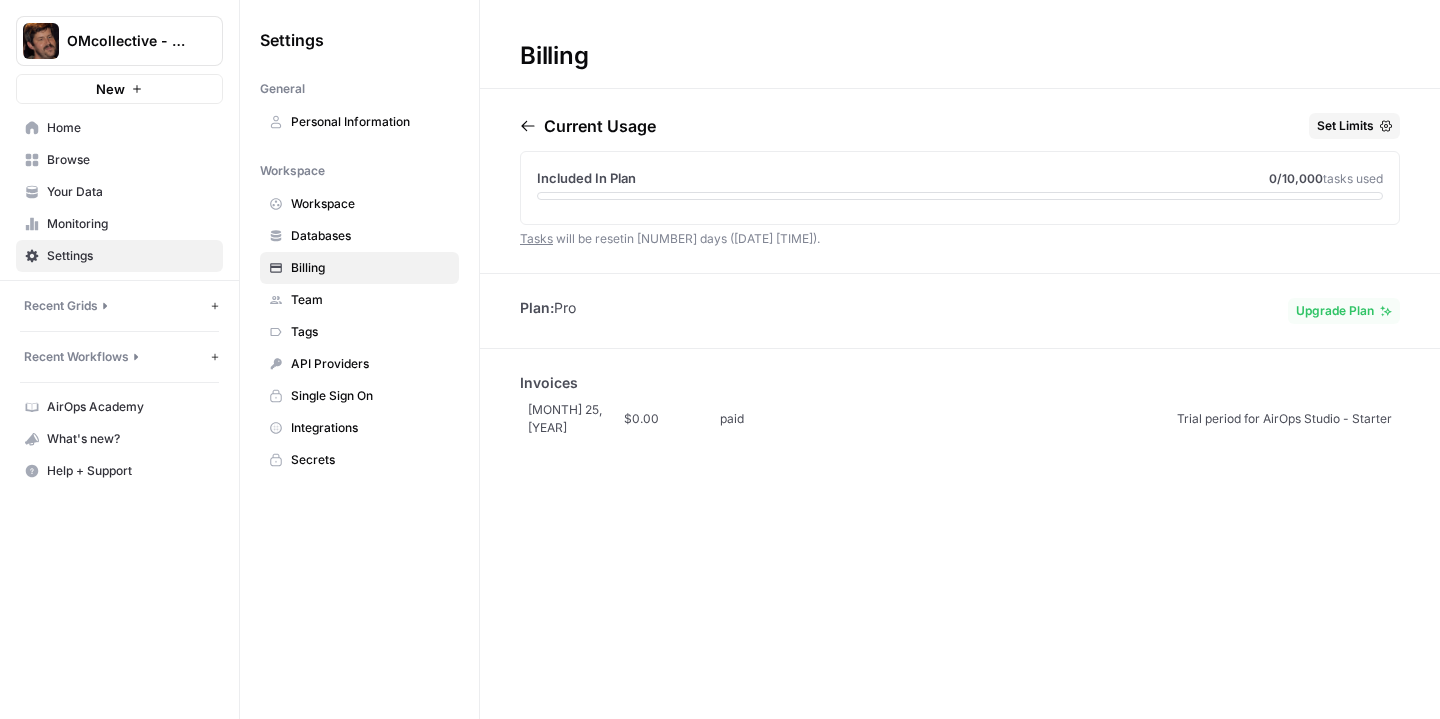 click on "Browse" at bounding box center (119, 160) 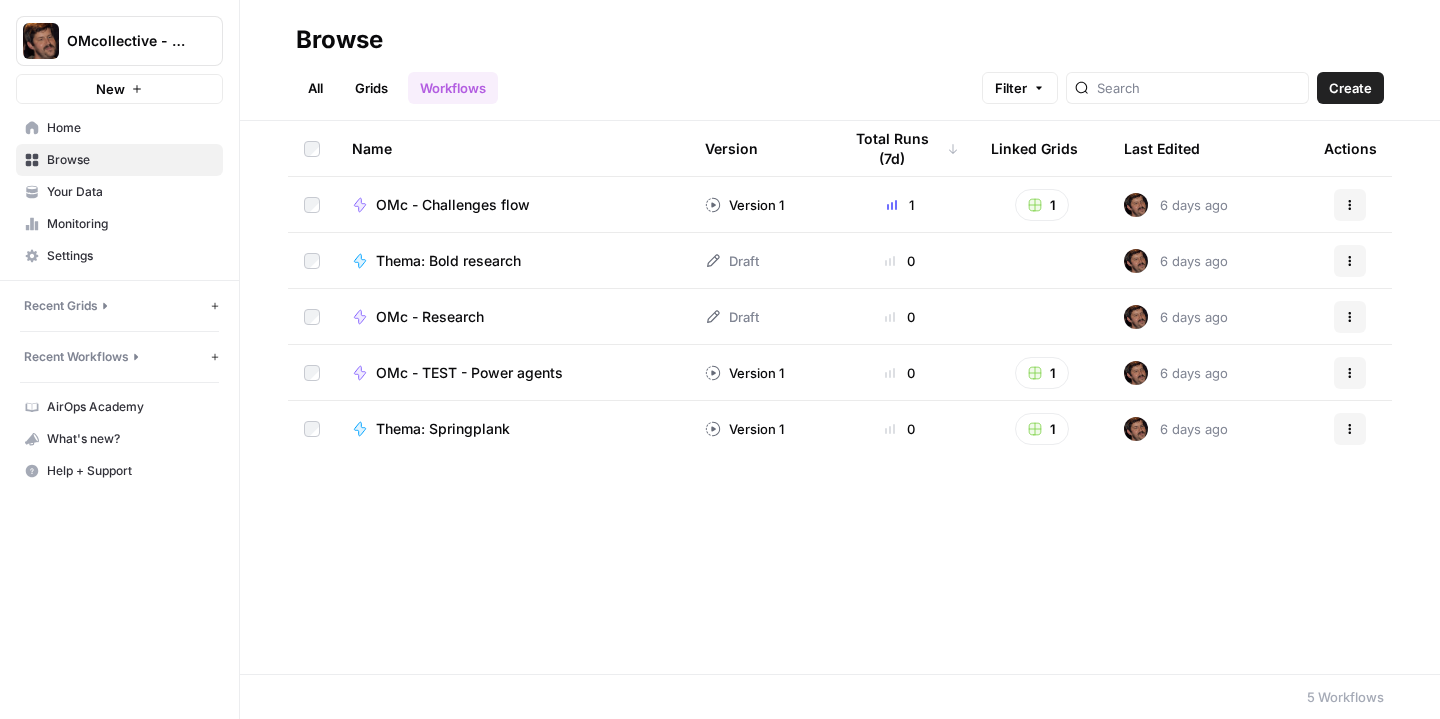 click on "Your Data" at bounding box center [130, 192] 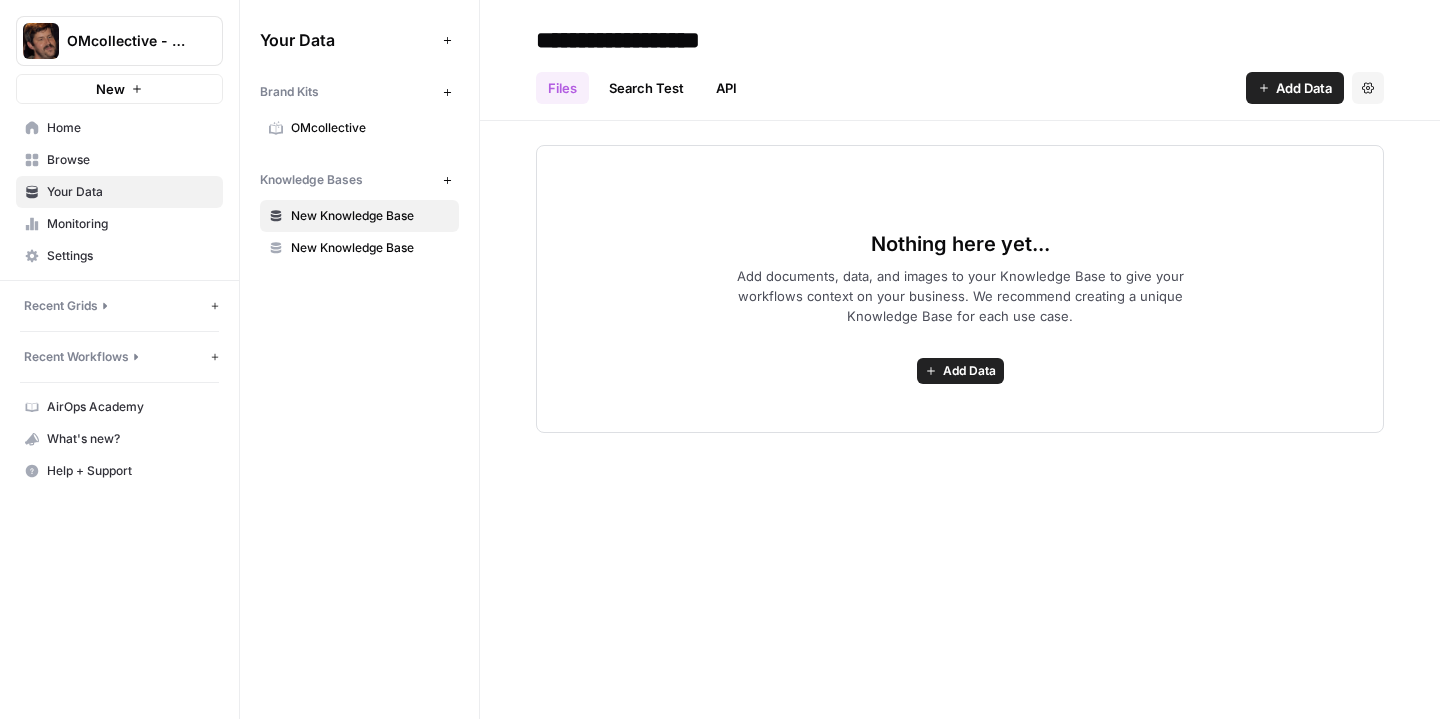 click 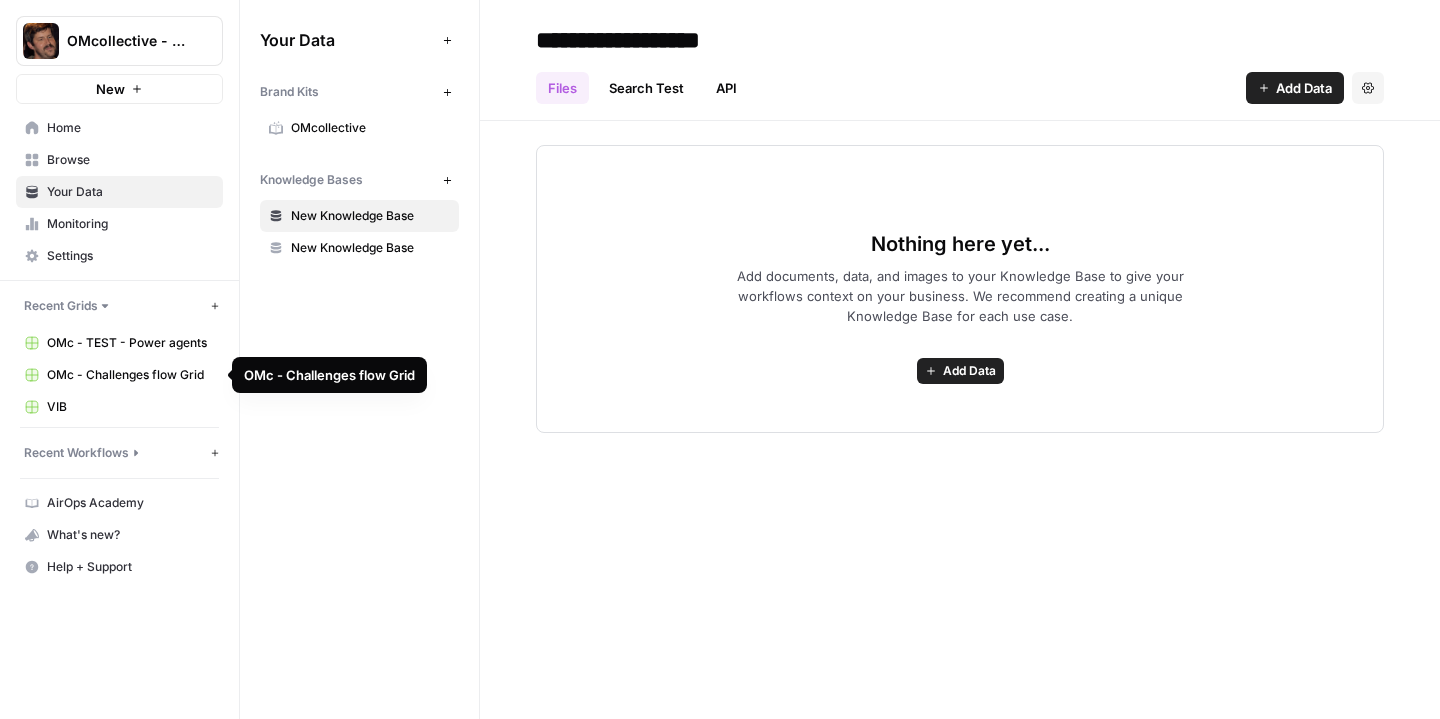 click on "OMc - Challenges flow Grid" at bounding box center [130, 375] 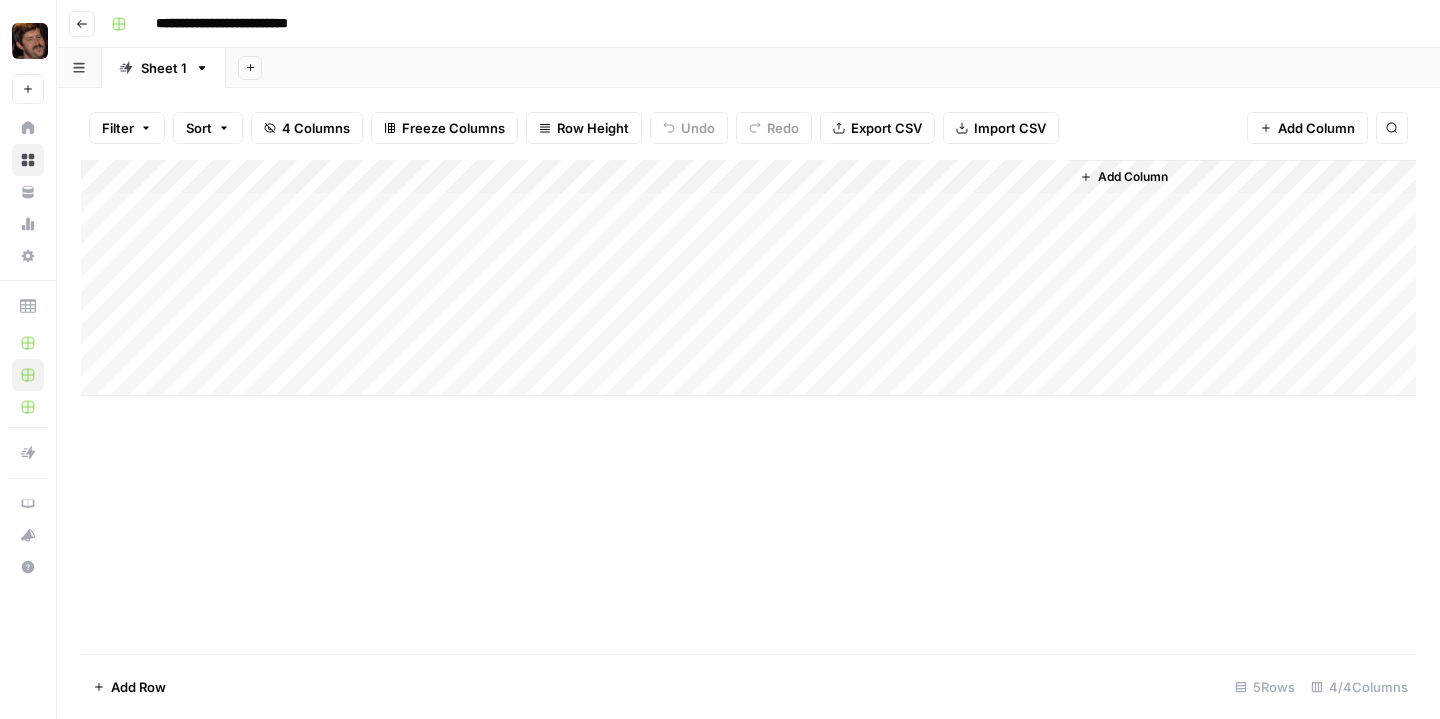 click on "Add Column" at bounding box center [748, 278] 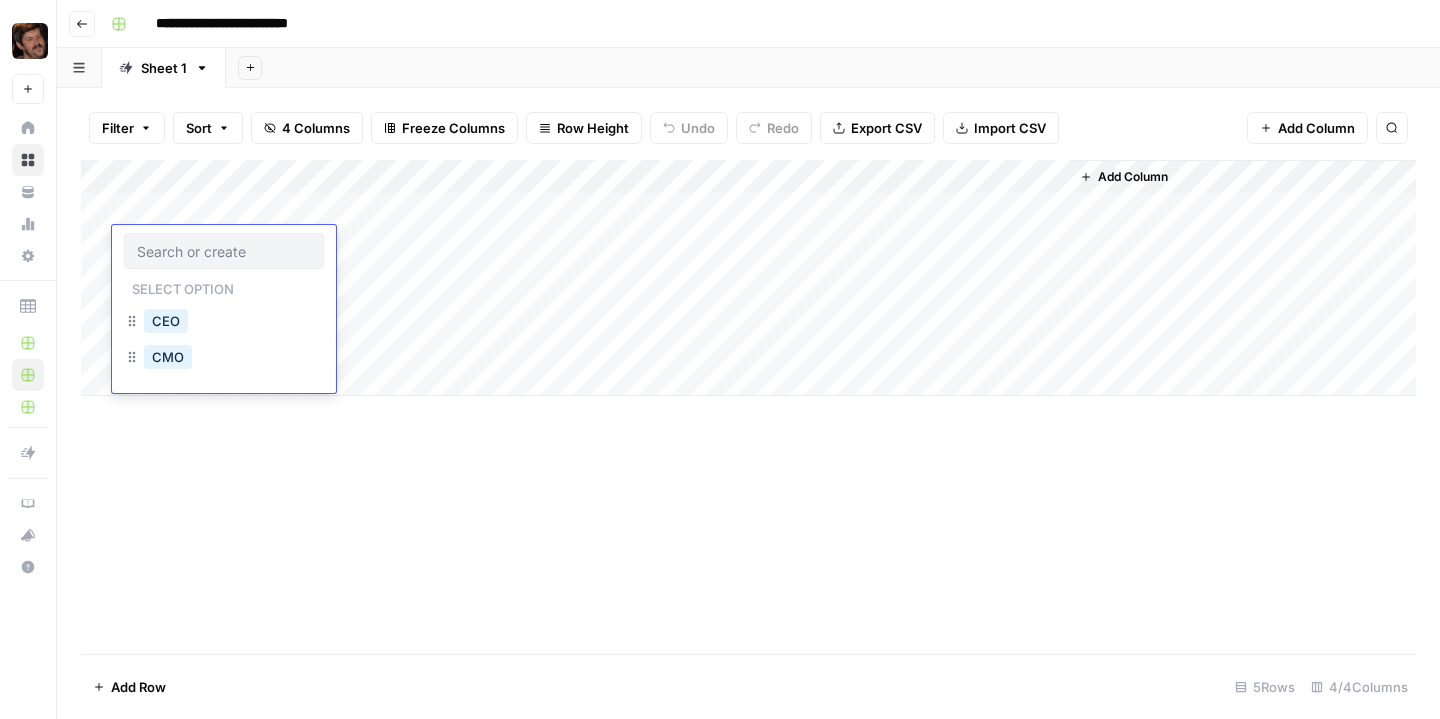 click on "Add Column" at bounding box center (748, 407) 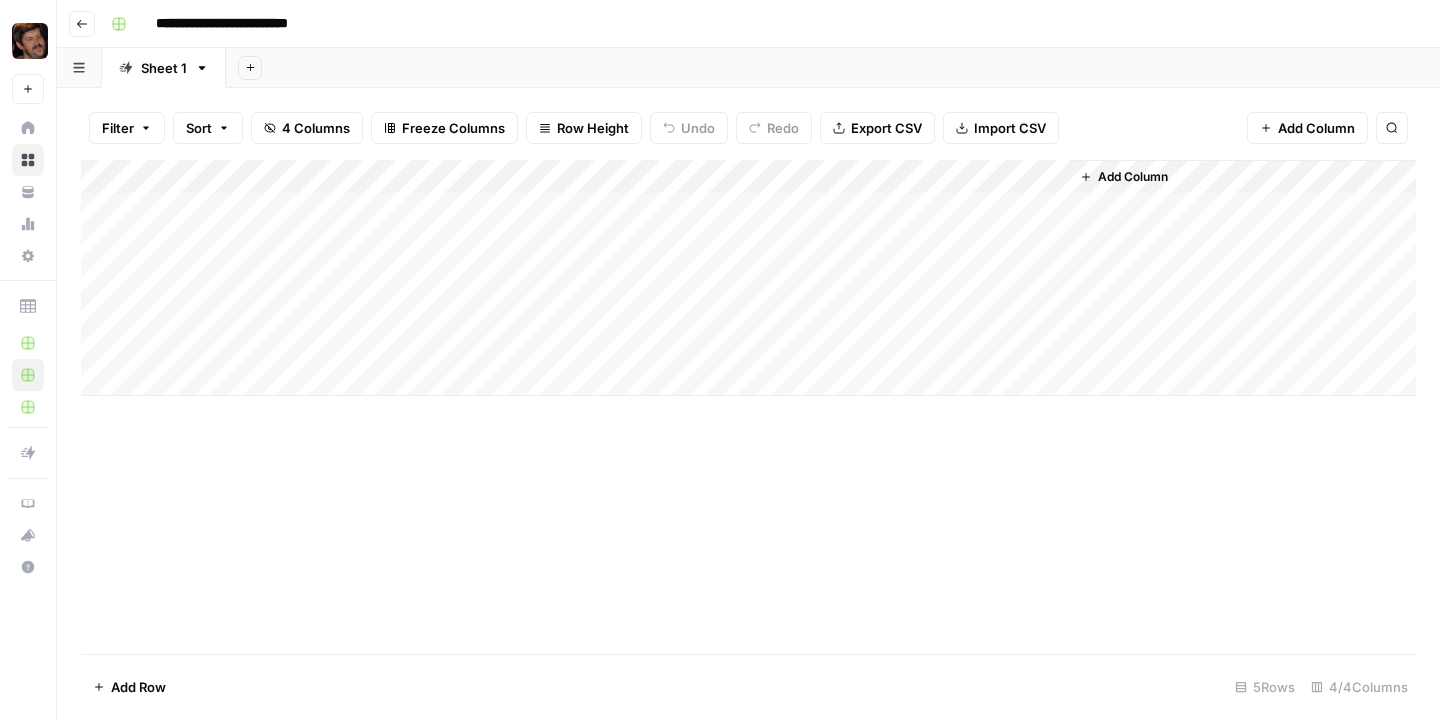 click on "Add Column" at bounding box center (748, 278) 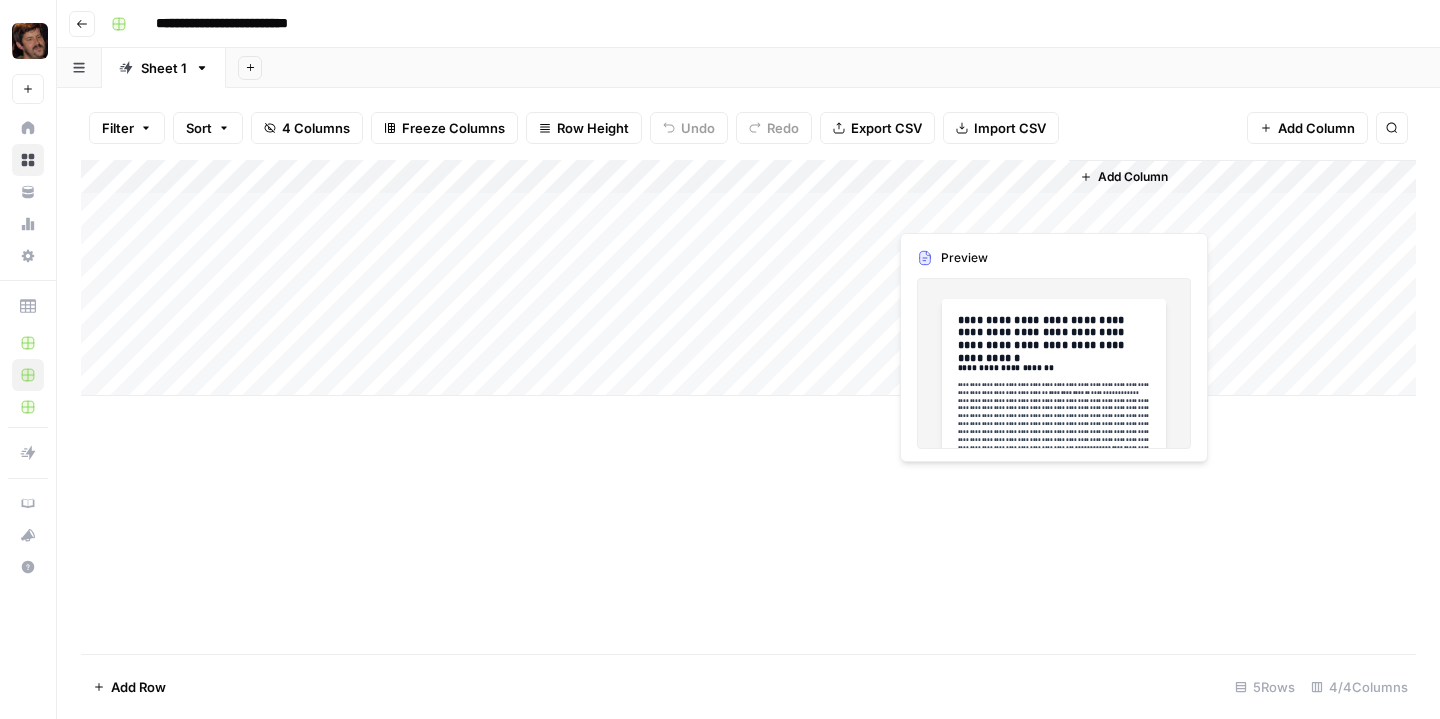 click on "Add Column" at bounding box center (748, 278) 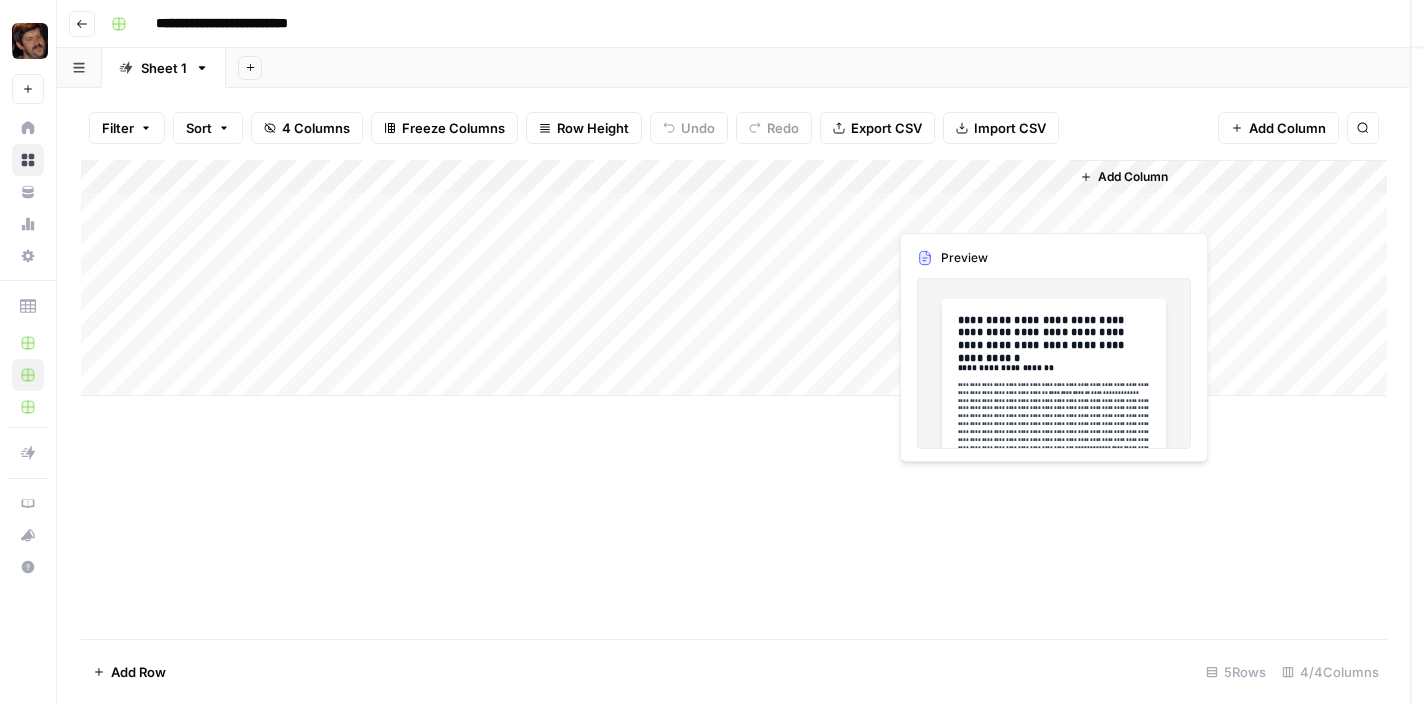 click at bounding box center [978, 209] 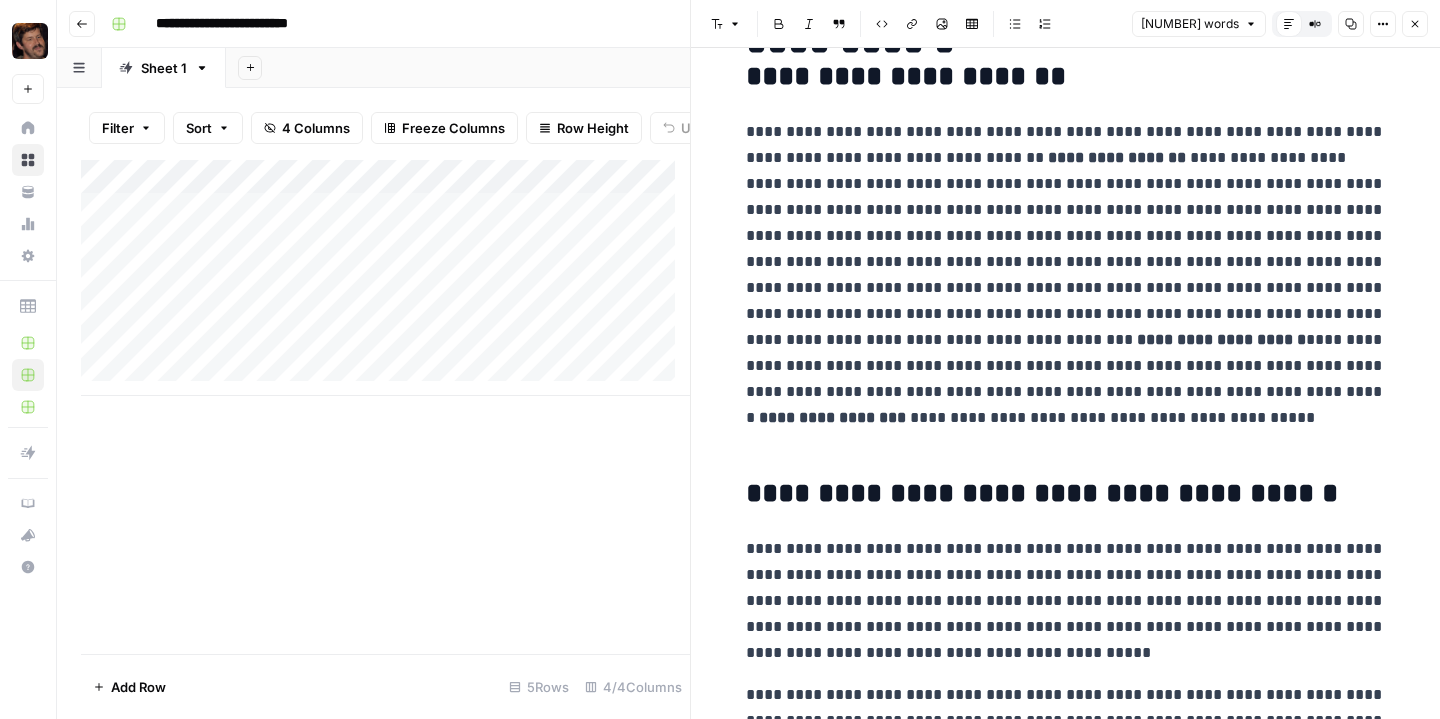 scroll, scrollTop: 0, scrollLeft: 0, axis: both 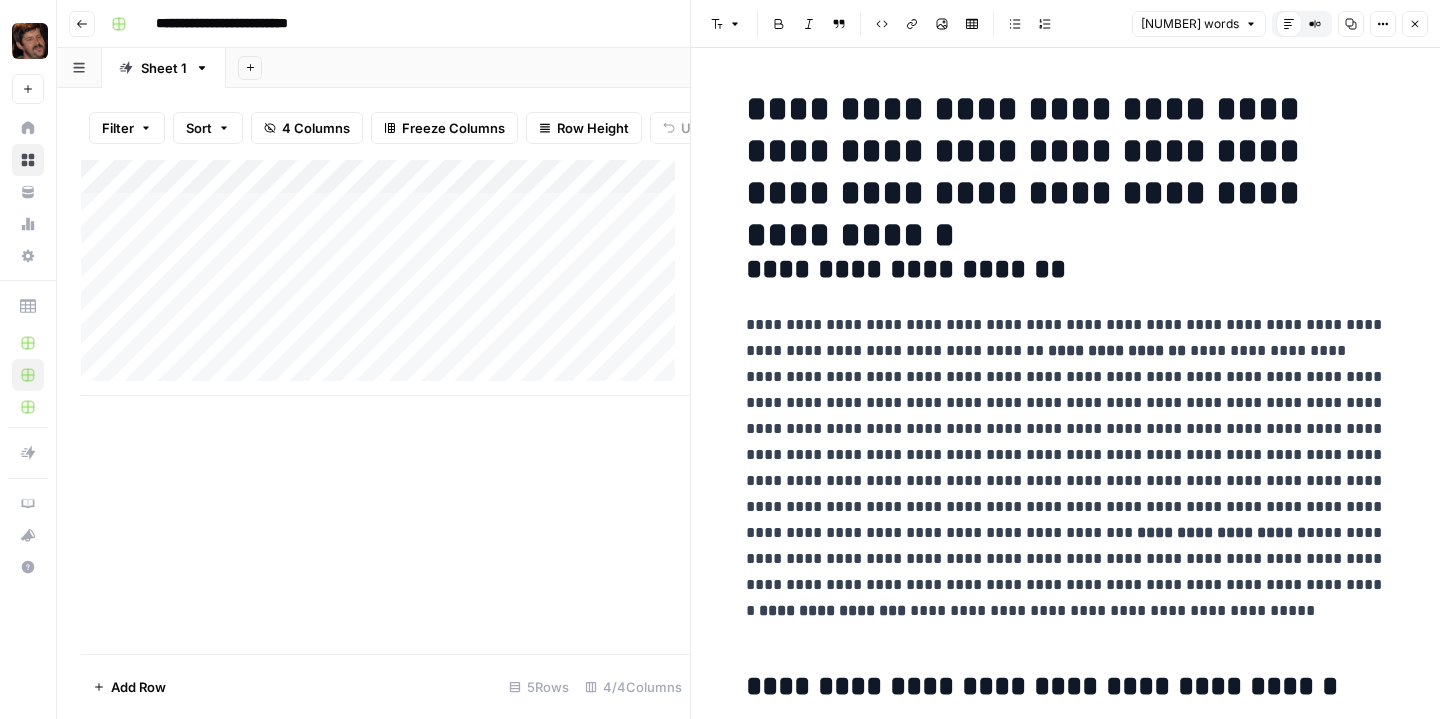 click on "Add Column" at bounding box center (385, 407) 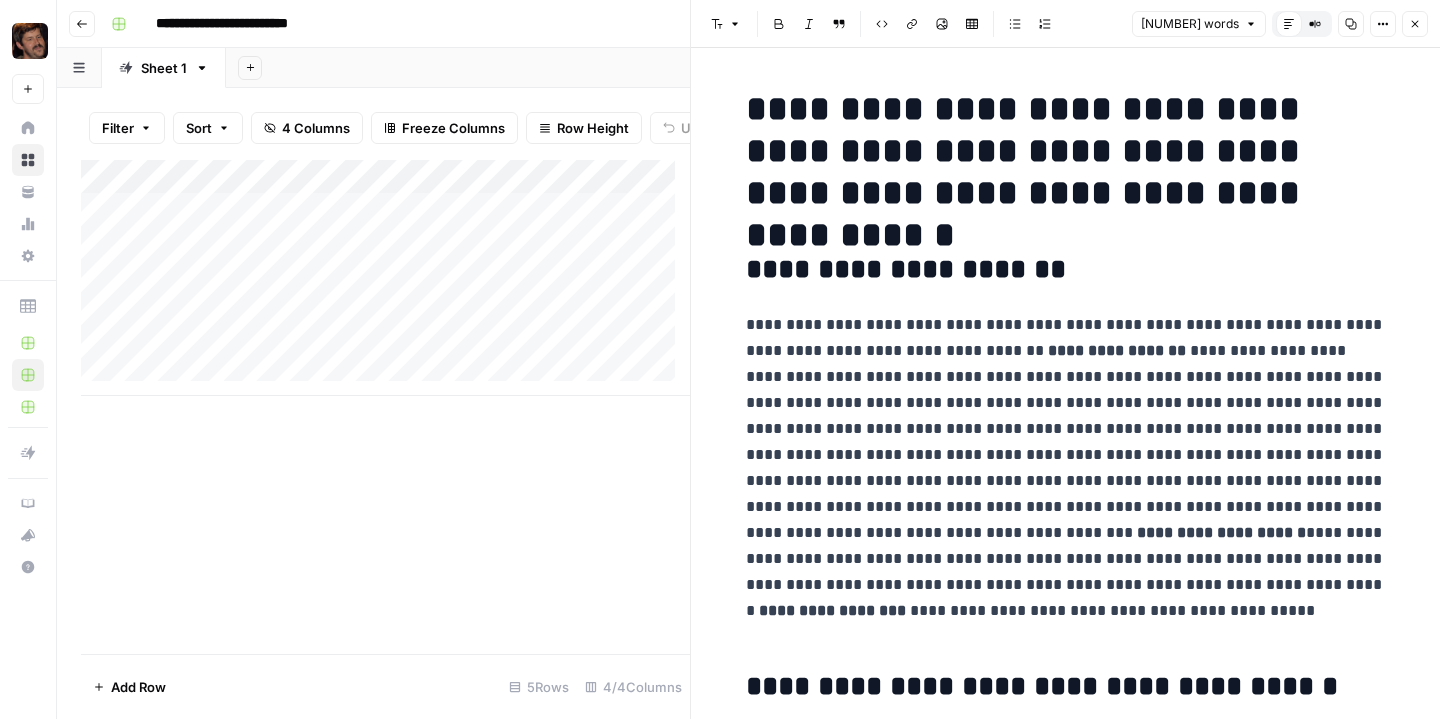 click 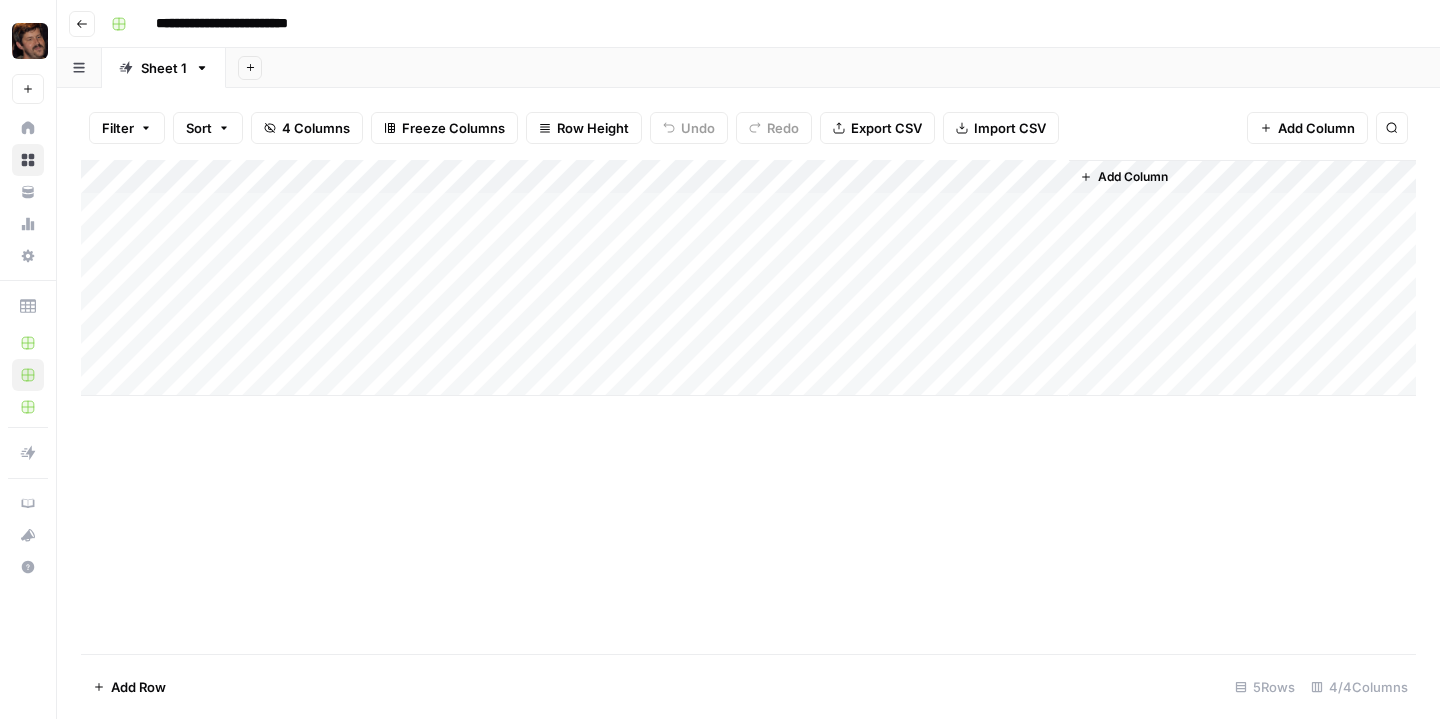 click on "Add Column" at bounding box center [748, 407] 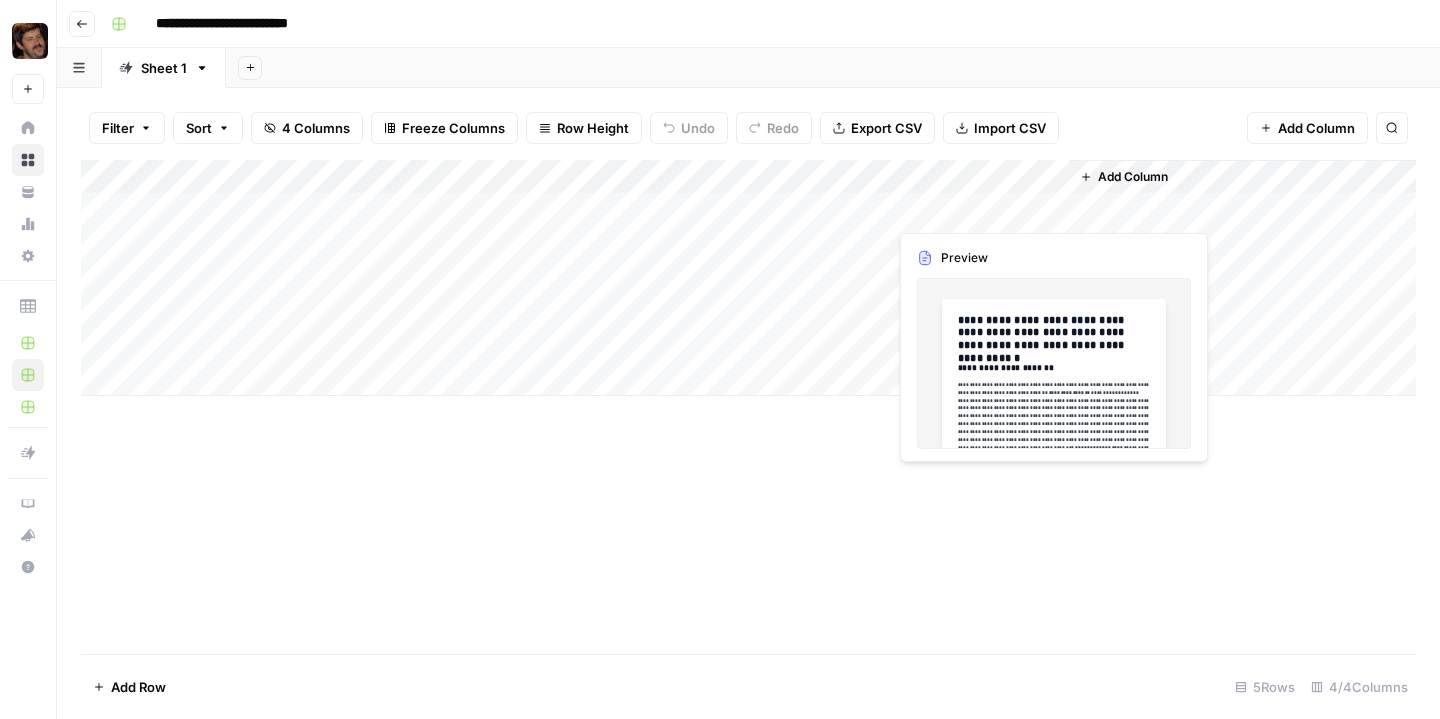 click on "Add Column" at bounding box center [748, 278] 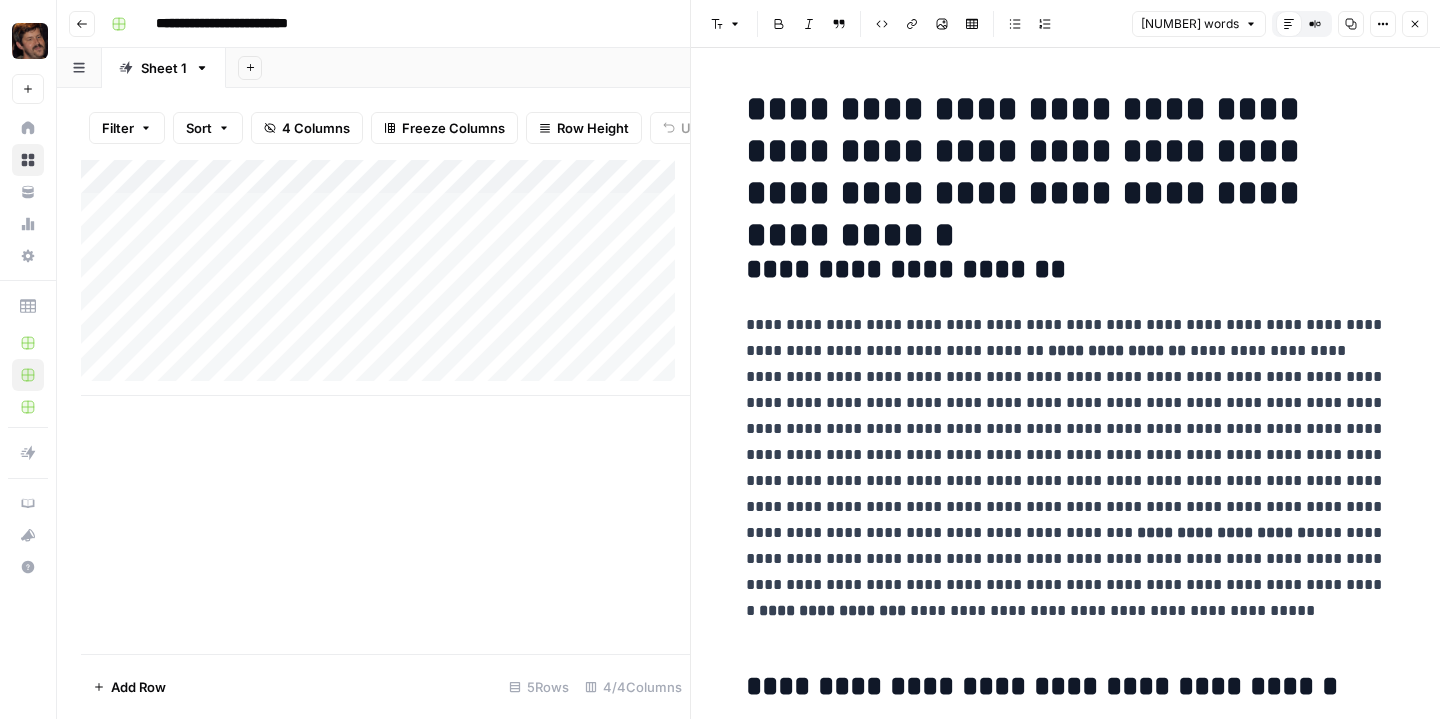 click on "Add Column" at bounding box center (385, 407) 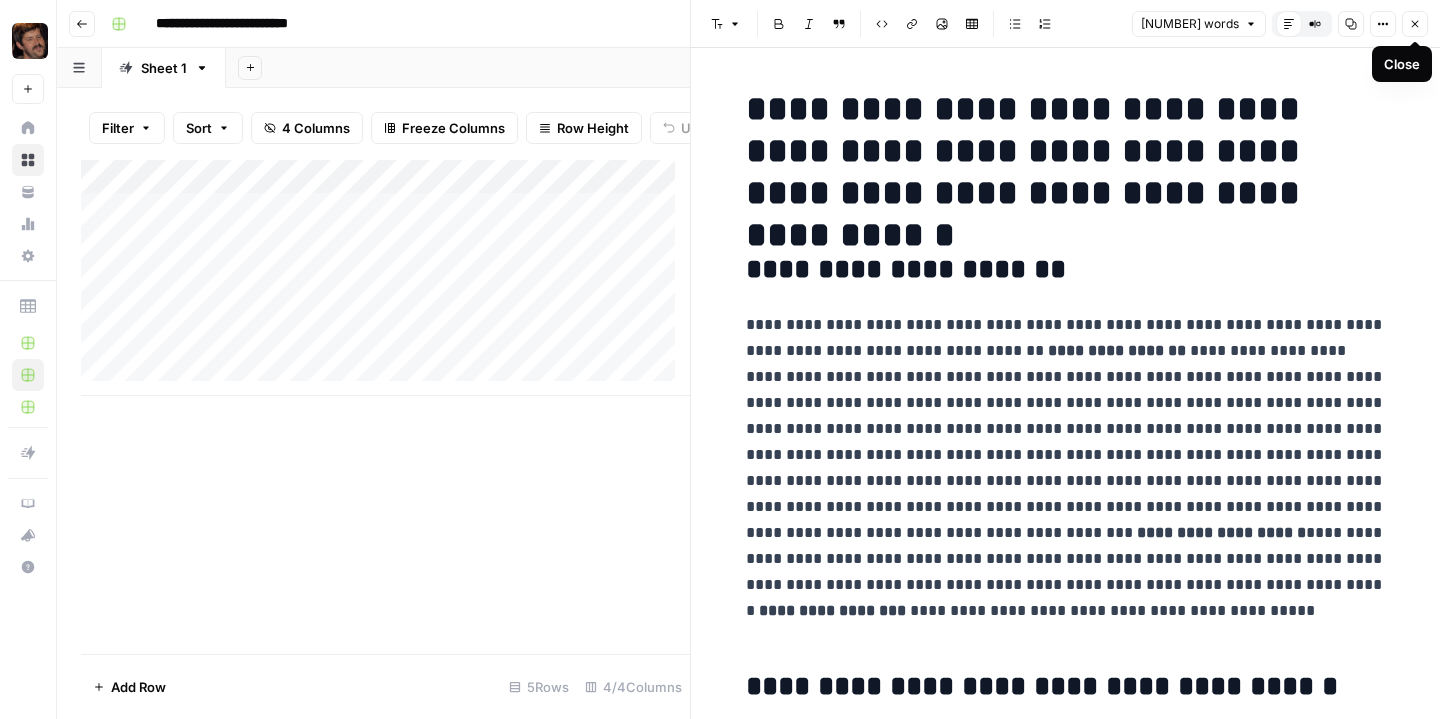 click on "Close" at bounding box center [1415, 24] 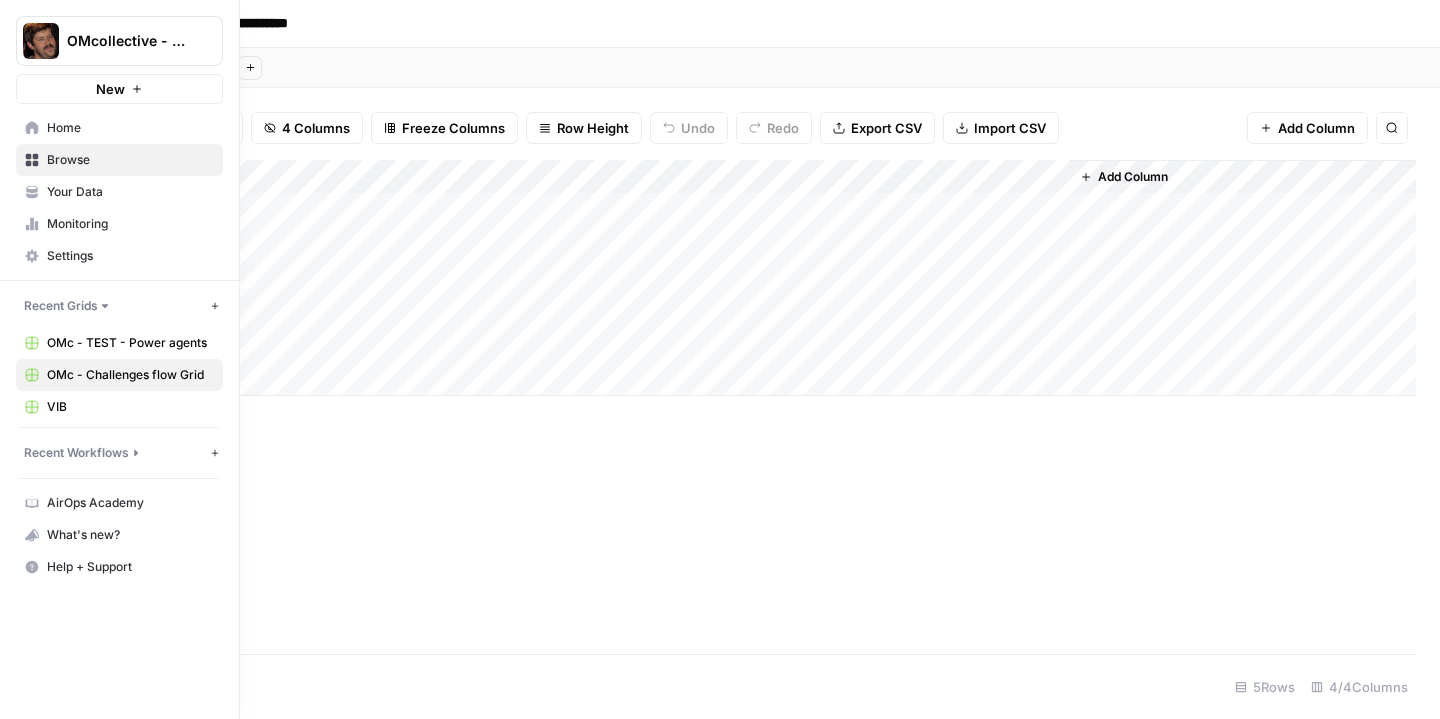 click on "Home" at bounding box center [119, 128] 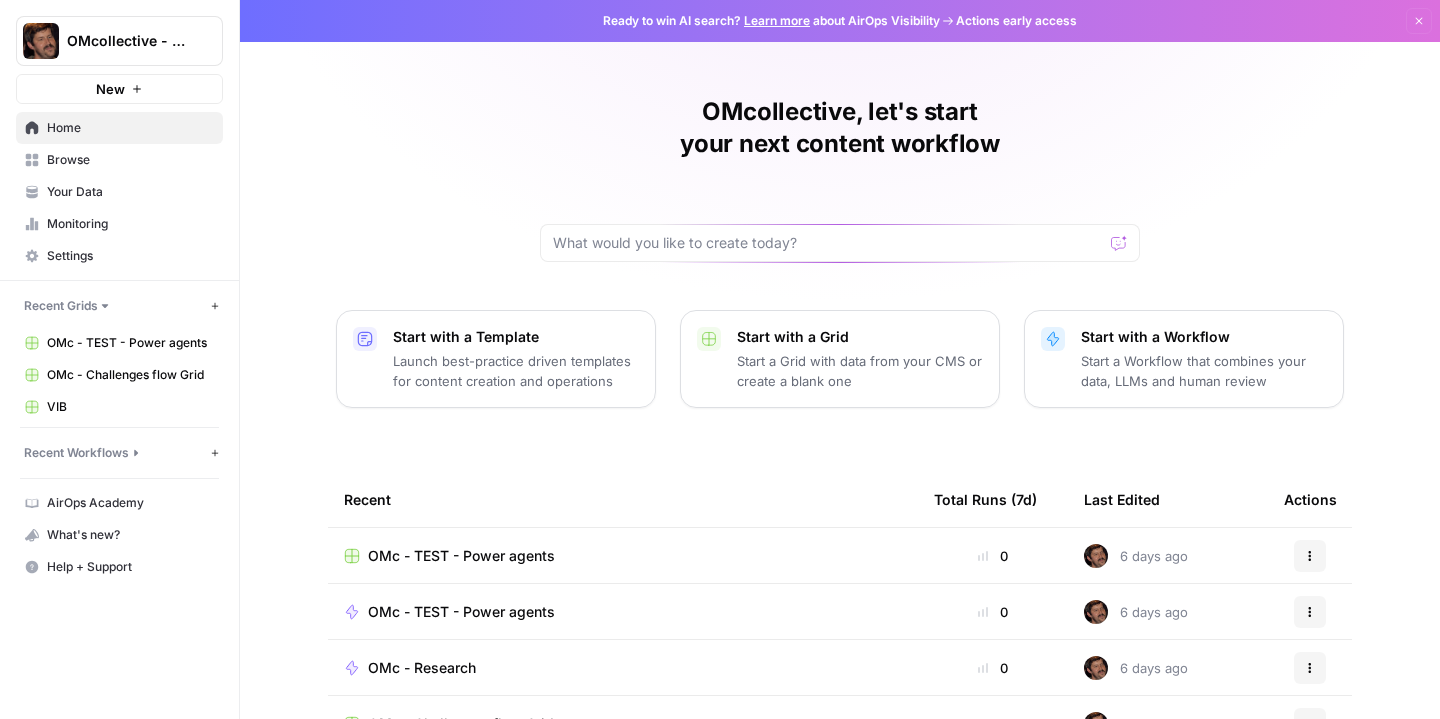 click on "Your Data" at bounding box center (119, 192) 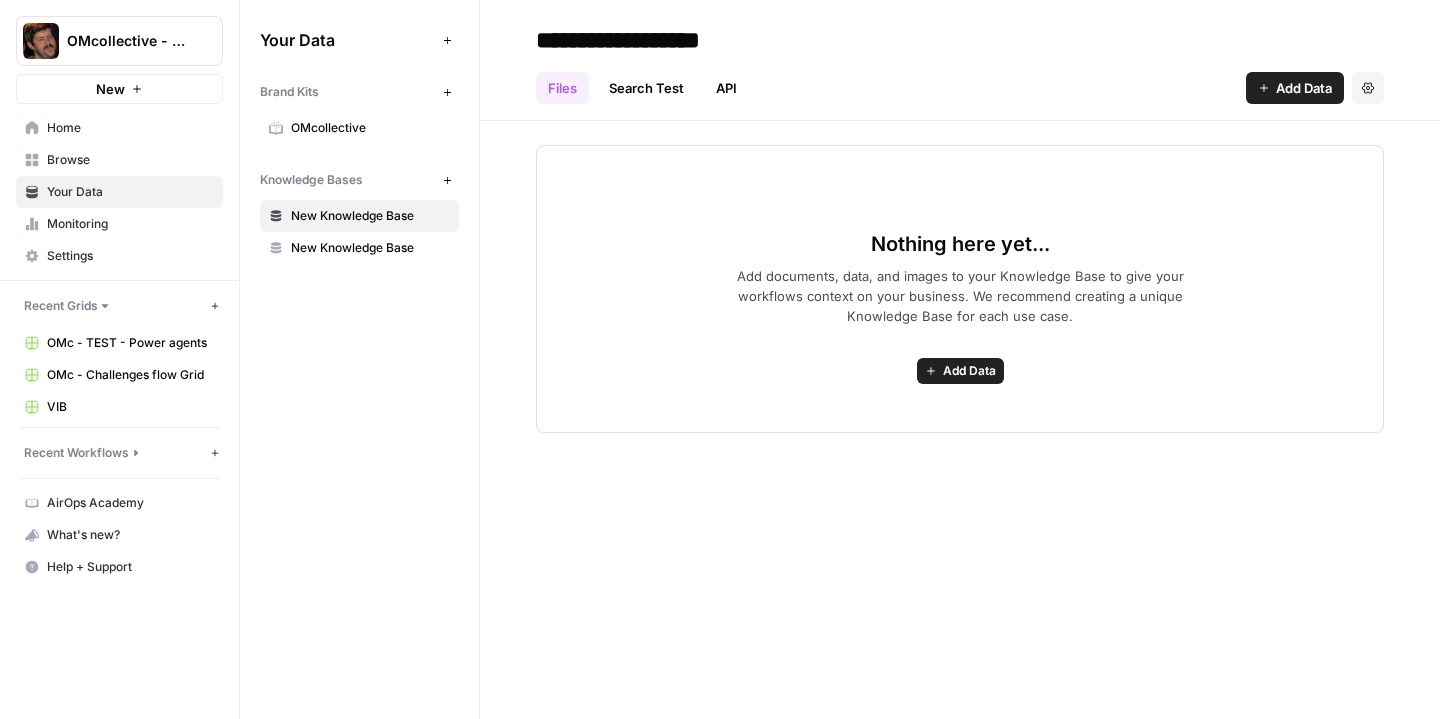 click on "OMcollective" at bounding box center [370, 128] 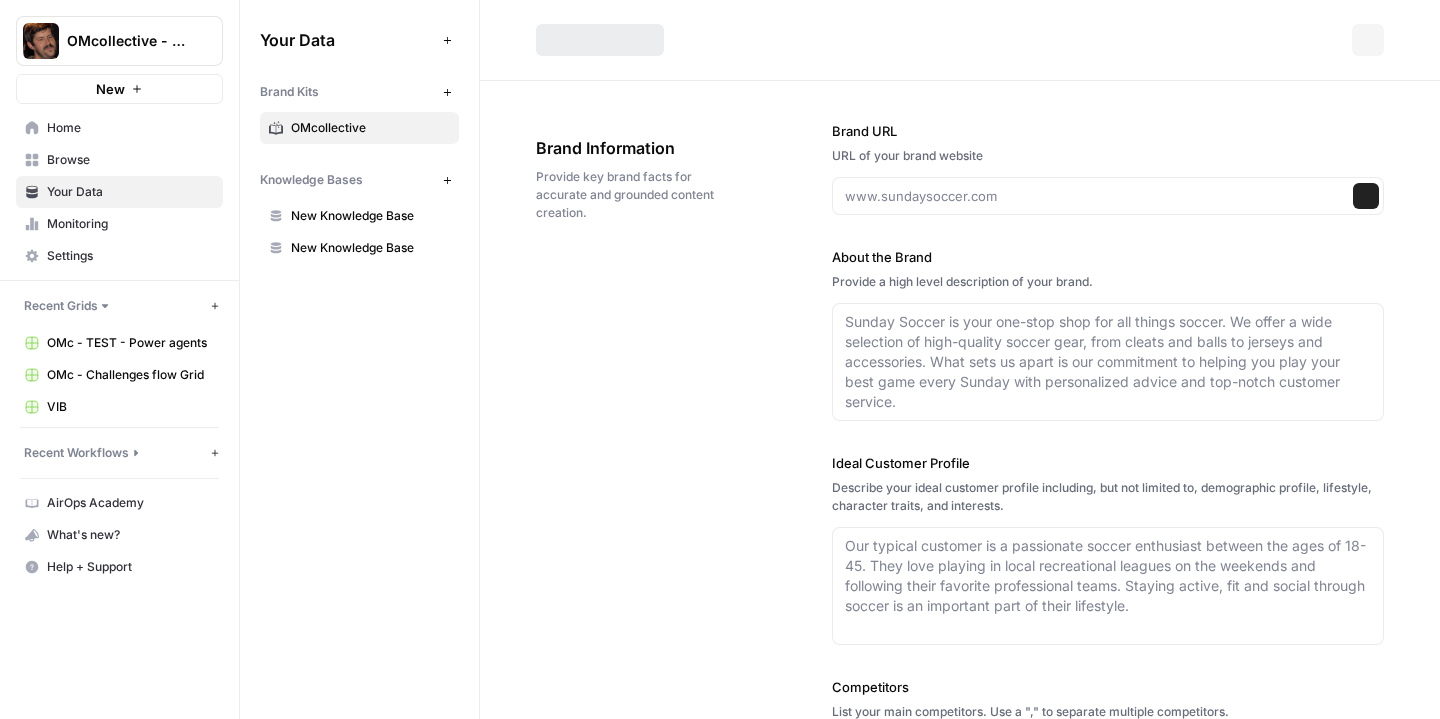 type on "[WEBSITE]" 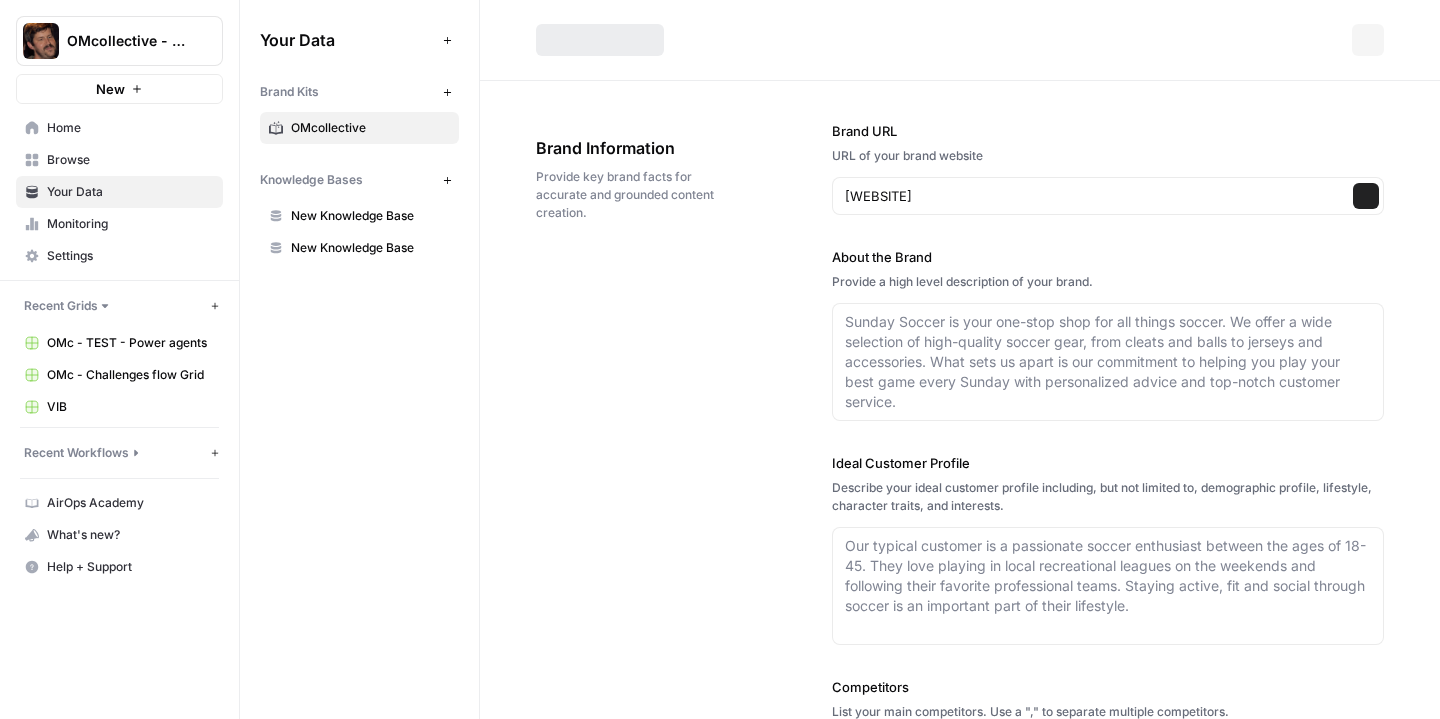 type on "OMcollective is een marketingbureau dat jouw grote én kleine ambities met een persoonlijke aanpak realiseert. Samen creëren we een oplossing op maat voor je merk en je bedrijf.
Van strategie tot uitvoering. Met de juiste mensen. Bij ons in het agency of bij jou als collega. Onze stevige club van experten helpt je bedrijf écht vooruit. Dankzij kennis en creativiteit. Datagestuurde analyses en marktinzichten. Allemaal spiced up met de nodige portie lef.
Als houvast in het steeds maar wisselende marketinglandschap helpt OMcollective je met het allerbelangrijkste: impact maken." 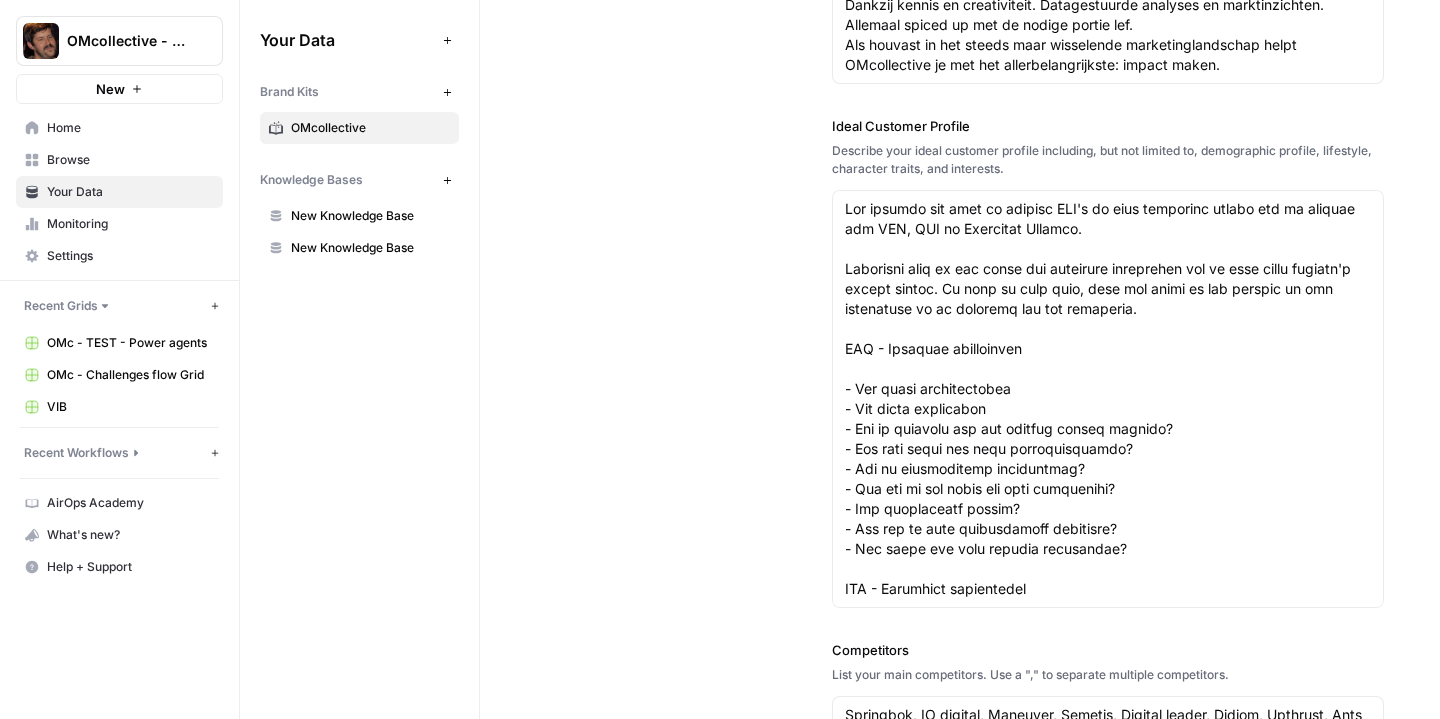 scroll, scrollTop: 404, scrollLeft: 0, axis: vertical 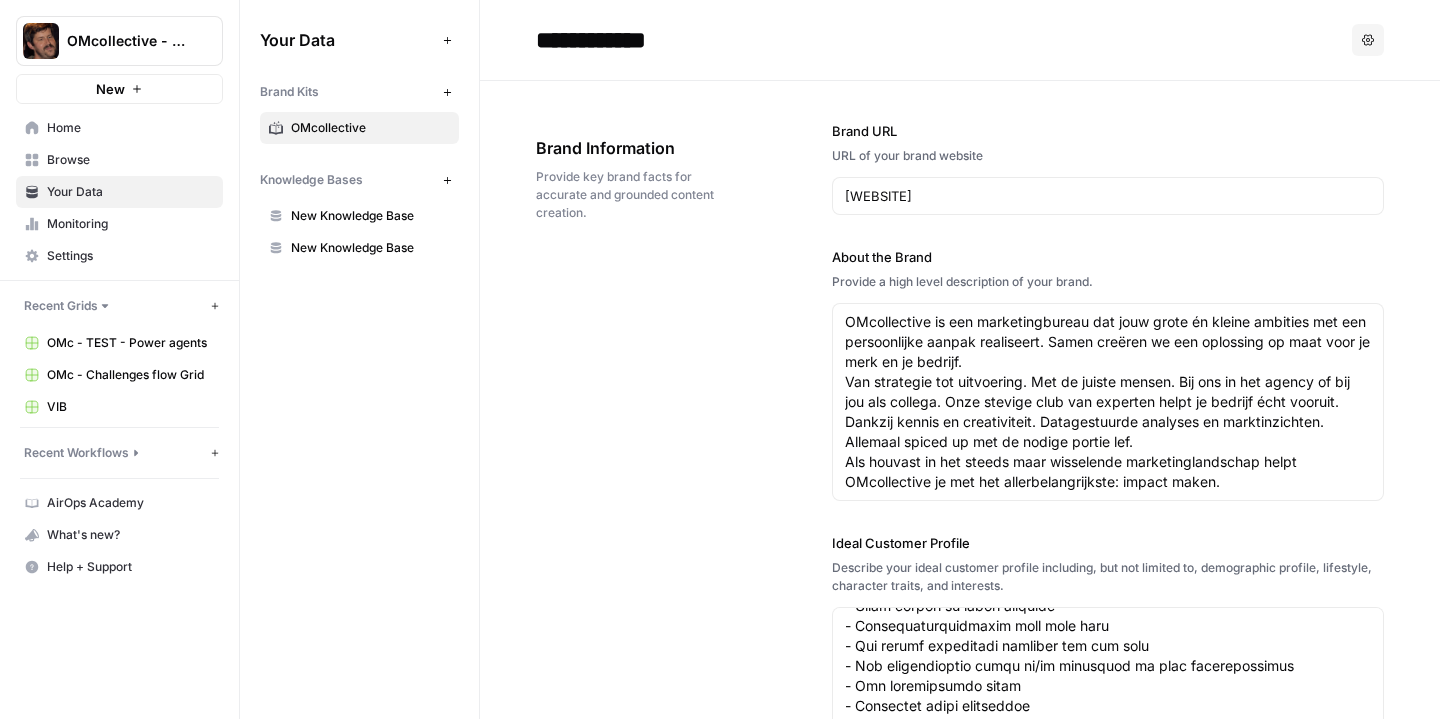 click 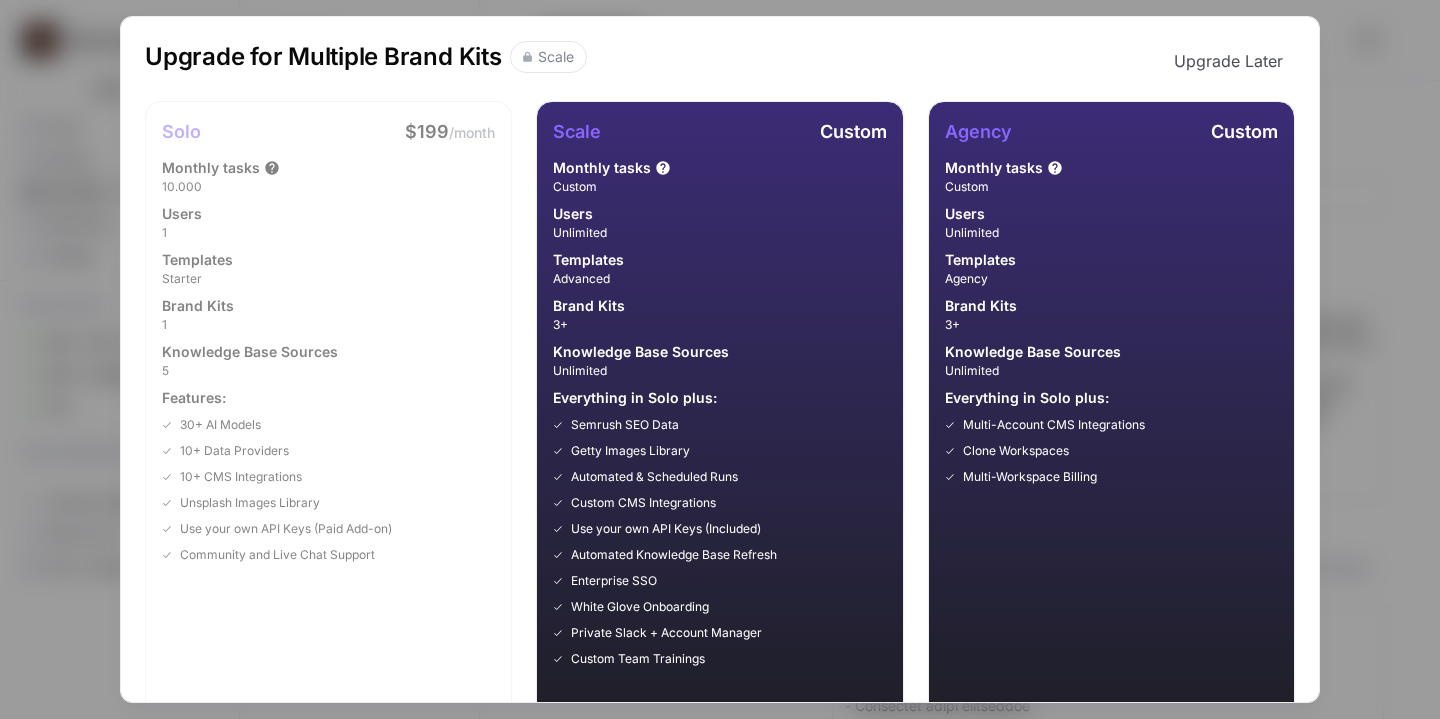 click on "Upgrade Later Solo $[PRICE] /month Monthly tasks [NUMBER] Users [NUMBER] Templates Starter Brand Kits [NUMBER] Knowledge Base Sources [NUMBER] Features: [NUMBER]+ AI Models [NUMBER]+ Data Providers [NUMBER]+ CMS Integrations Unsplash Images Library Use your own API Keys (Paid Add-on) Community and Live Chat Support Scale Custom Monthly tasks Custom Users Unlimited Templates Advanced Brand Kits [NUMBER]+ Knowledge Base Sources Unlimited Everything in Solo plus: Semrush SEO Data Getty Images Library Automated & Scheduled Runs Custom CMS Integrations Use your own API Keys (Included) Automated Knowledge Base Refresh Enterprise SSO White Glove Onboarding Private Slack + Account Manager Custom Team Trainings Chat With Us Agency Custom Monthly tasks Custom Users Unlimited Templates Agency Brand Kits [NUMBER]+ Knowledge Base Sources Unlimited Everything in Solo plus: Multi-Account CMS Integrations Clone Workspaces Multi-Workspace Billing Chat With Us" at bounding box center (720, 359) 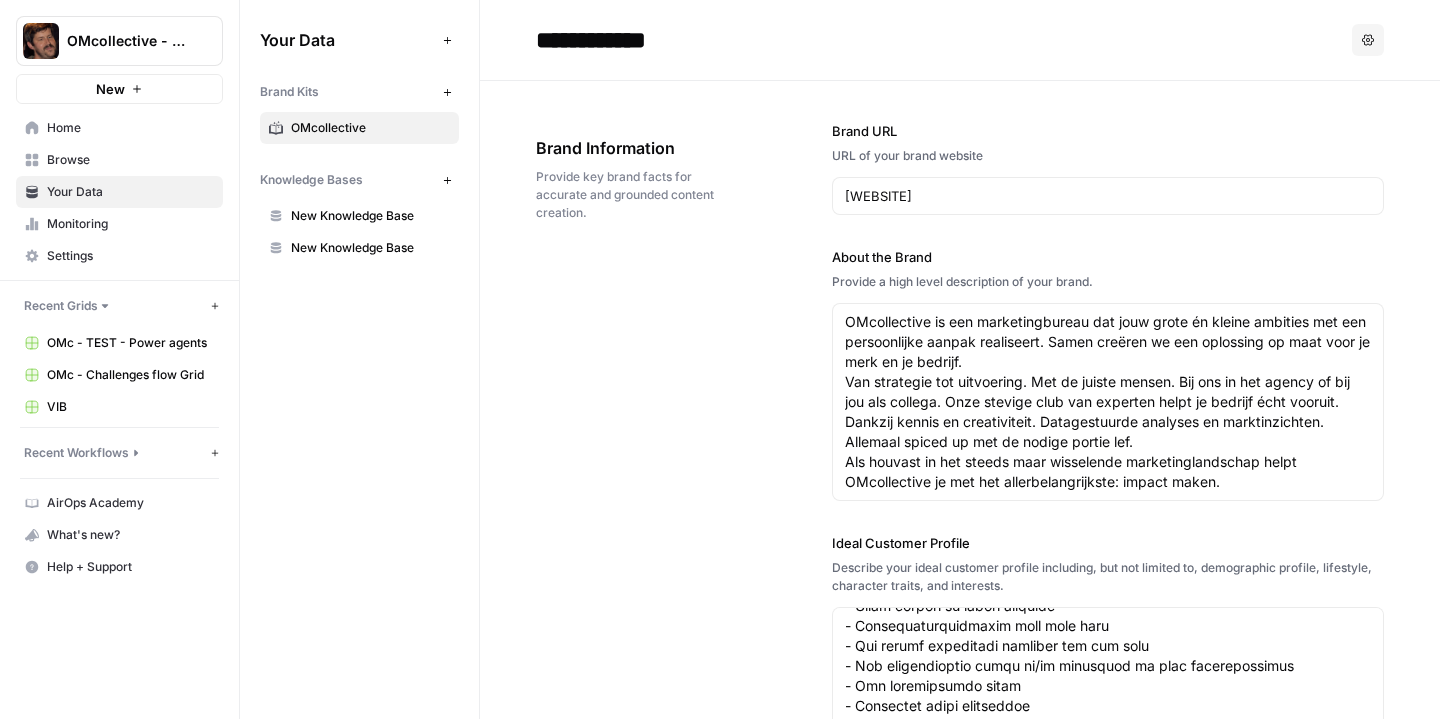 click on "Your Data Add Data Brand Kits New OMcollective Knowledge Bases New New Knowledge Base New Knowledge Base" at bounding box center [359, 359] 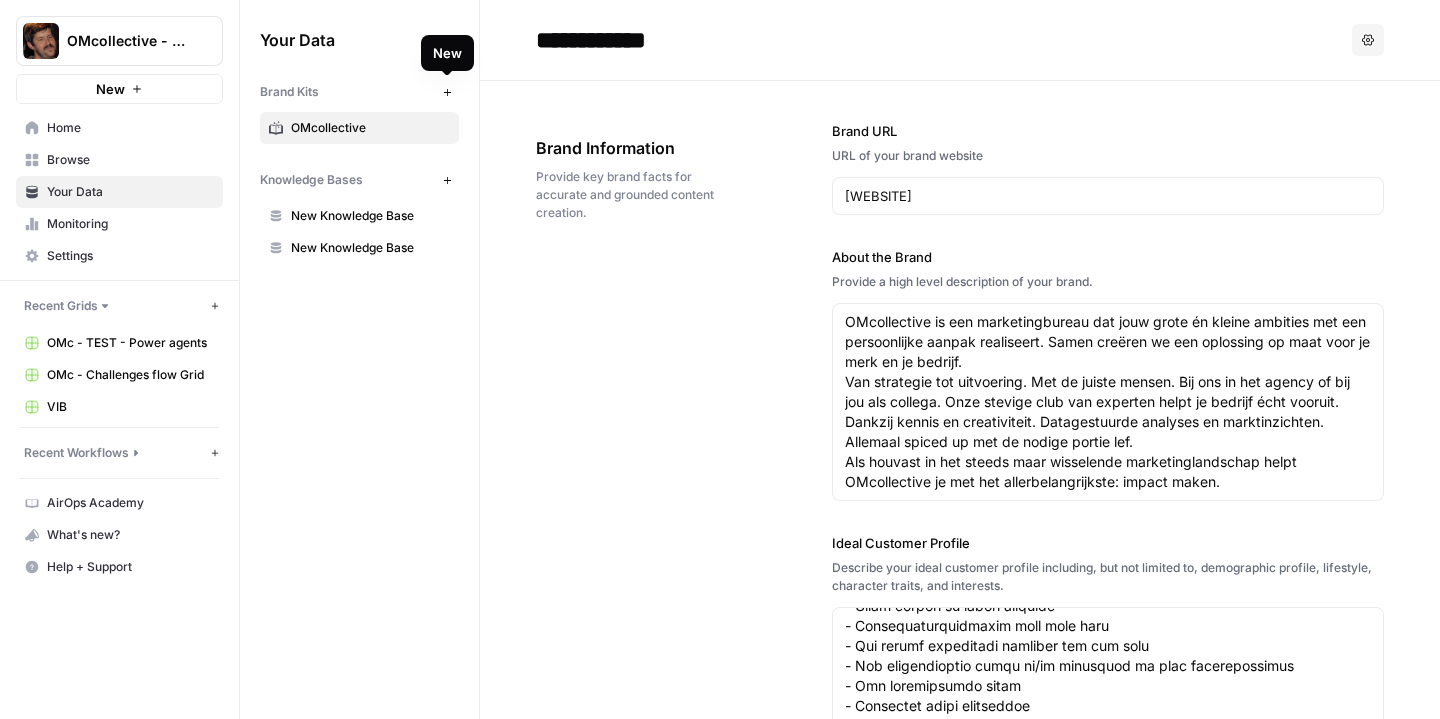 click 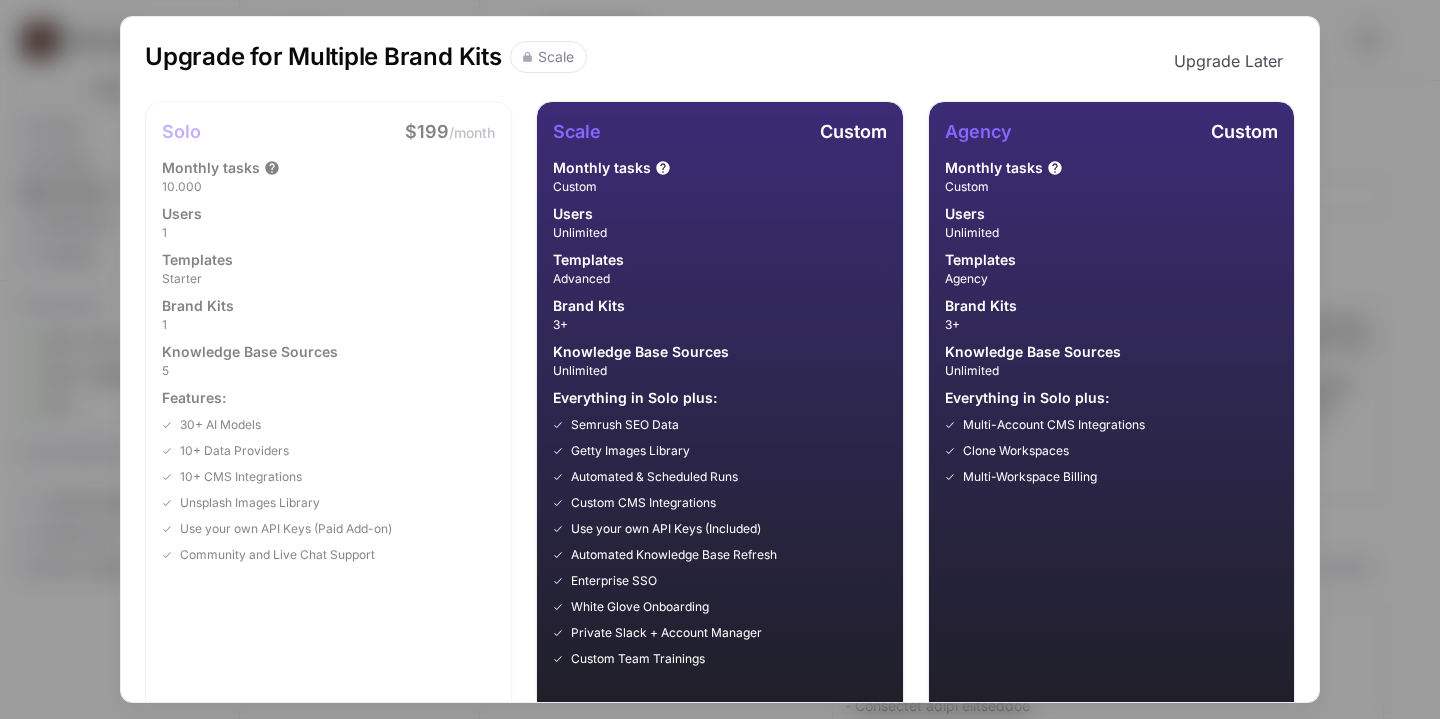 click on "Upgrade Later Solo $[PRICE] /month Monthly tasks [NUMBER] Users [NUMBER] Templates Starter Brand Kits [NUMBER] Knowledge Base Sources [NUMBER] Features: [NUMBER]+ AI Models [NUMBER]+ Data Providers [NUMBER]+ CMS Integrations Unsplash Images Library Use your own API Keys (Paid Add-on) Community and Live Chat Support Scale Custom Monthly tasks Custom Users Unlimited Templates Advanced Brand Kits [NUMBER]+ Knowledge Base Sources Unlimited Everything in Solo plus: Semrush SEO Data Getty Images Library Automated & Scheduled Runs Custom CMS Integrations Use your own API Keys (Included) Automated Knowledge Base Refresh Enterprise SSO White Glove Onboarding Private Slack + Account Manager Custom Team Trainings Chat With Us Agency Custom Monthly tasks Custom Users Unlimited Templates Agency Brand Kits [NUMBER]+ Knowledge Base Sources Unlimited Everything in Solo plus: Multi-Account CMS Integrations Clone Workspaces Multi-Workspace Billing Chat With Us" at bounding box center (720, 359) 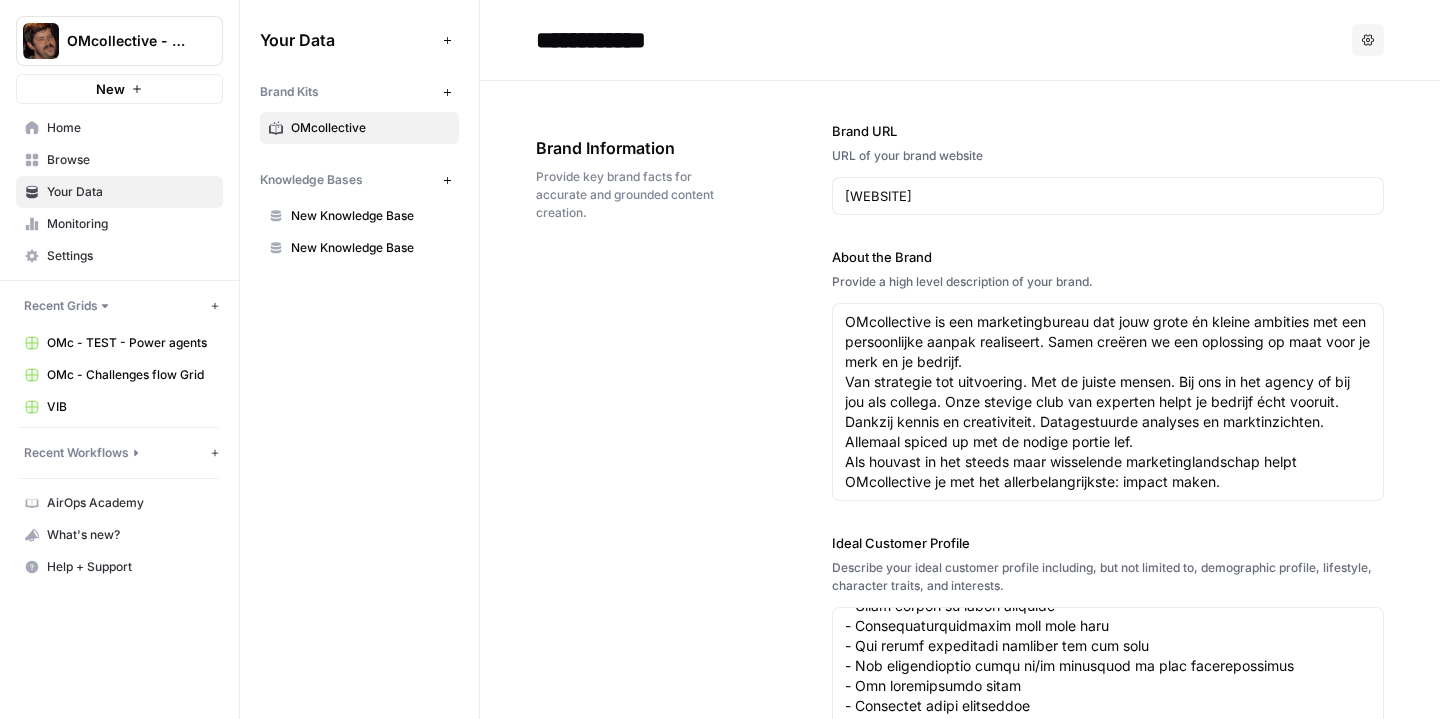 click on "Your Data Add Data Brand Kits New OMcollective Knowledge Bases New New Knowledge Base New Knowledge Base" at bounding box center [359, 359] 